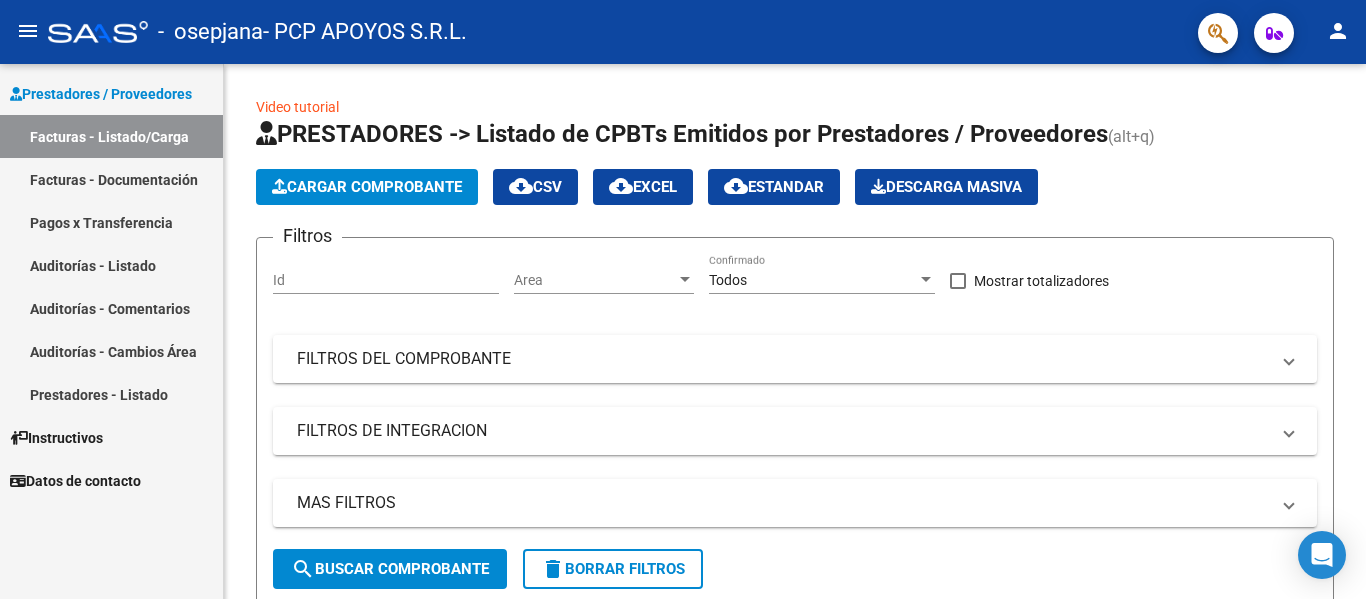 scroll, scrollTop: 0, scrollLeft: 0, axis: both 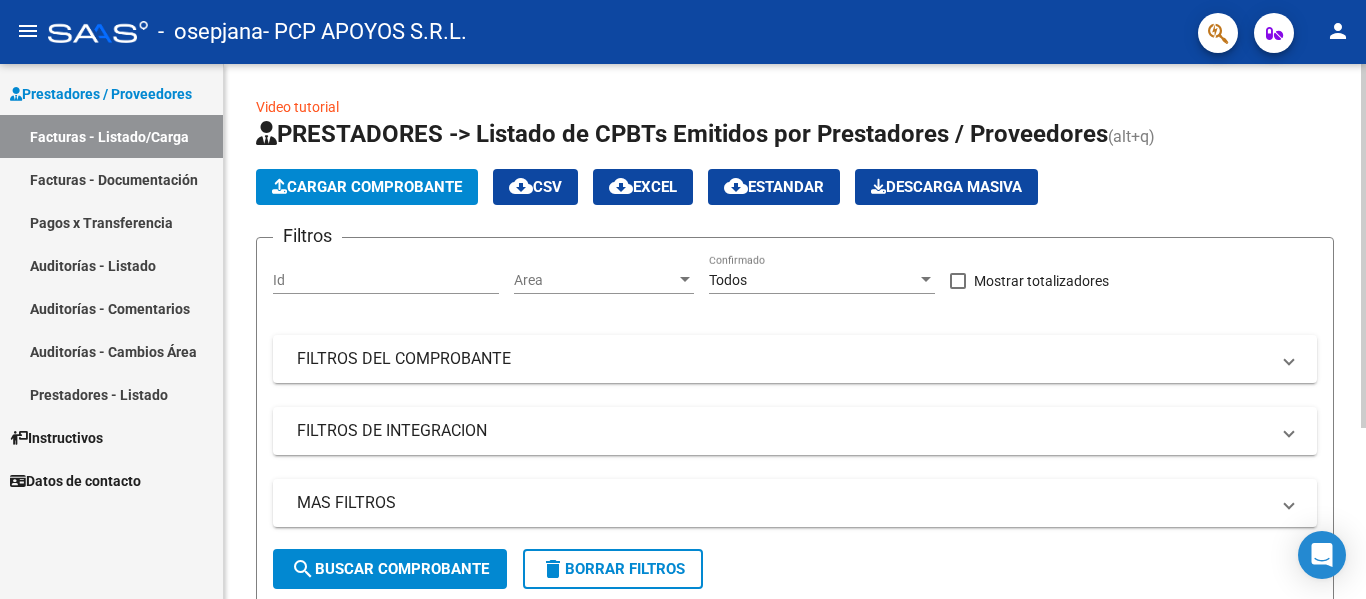 click on "Cargar Comprobante" 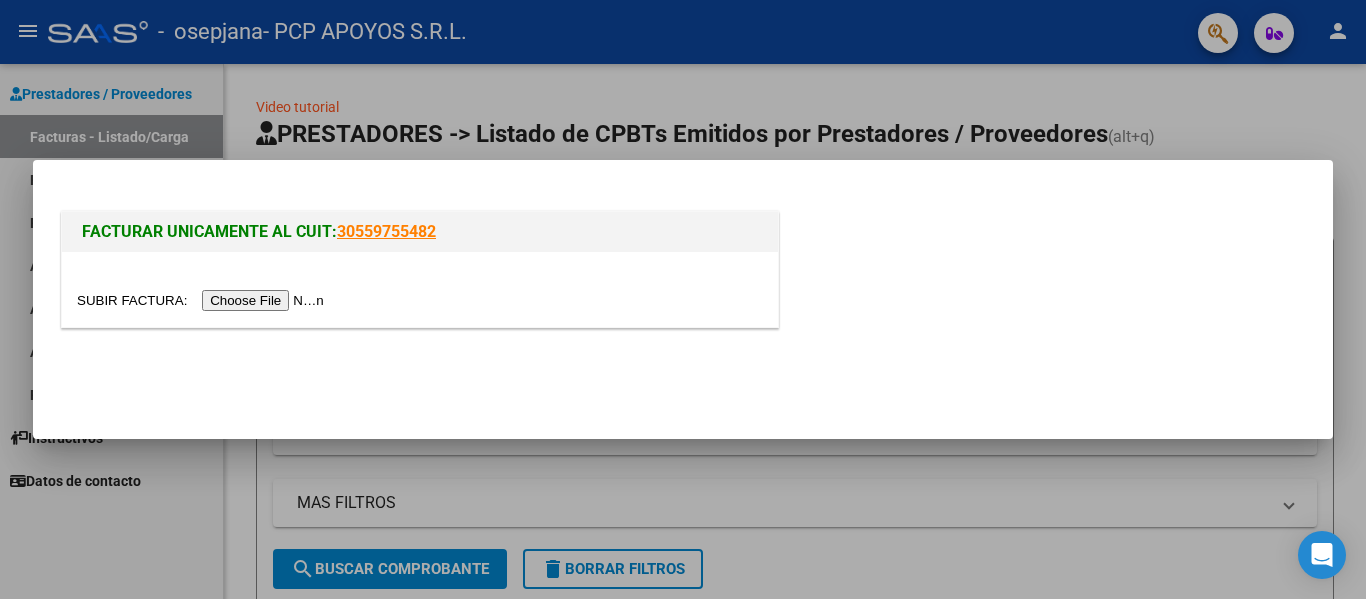 click at bounding box center [203, 300] 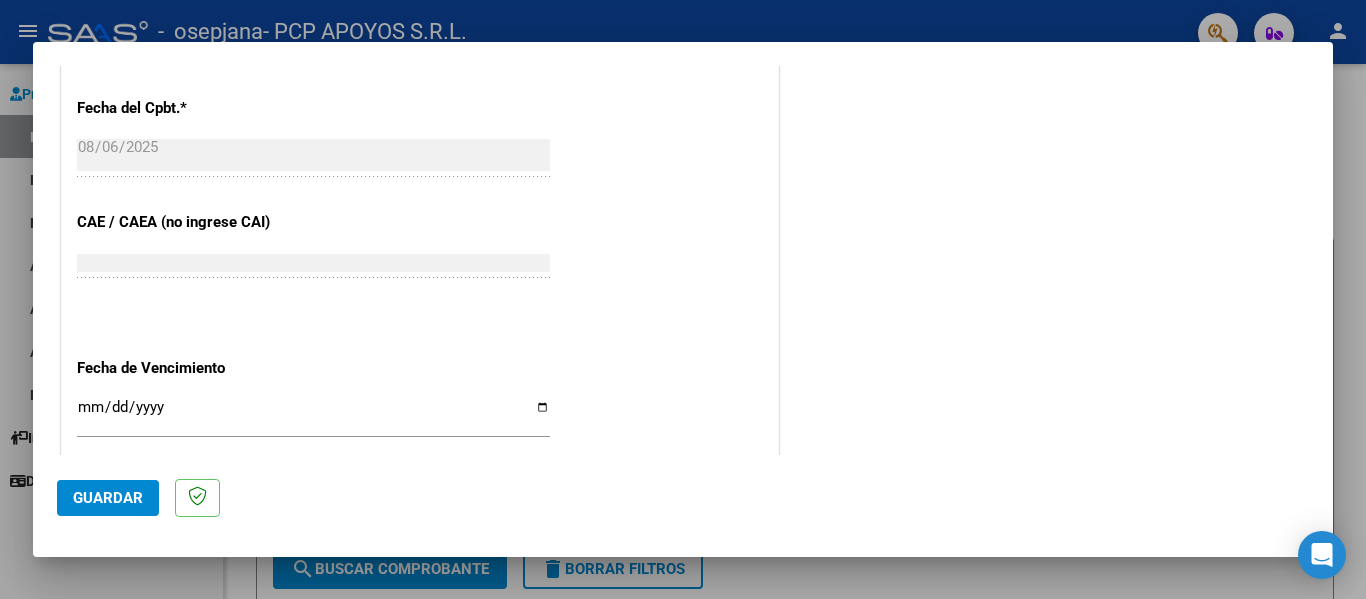 scroll, scrollTop: 1100, scrollLeft: 0, axis: vertical 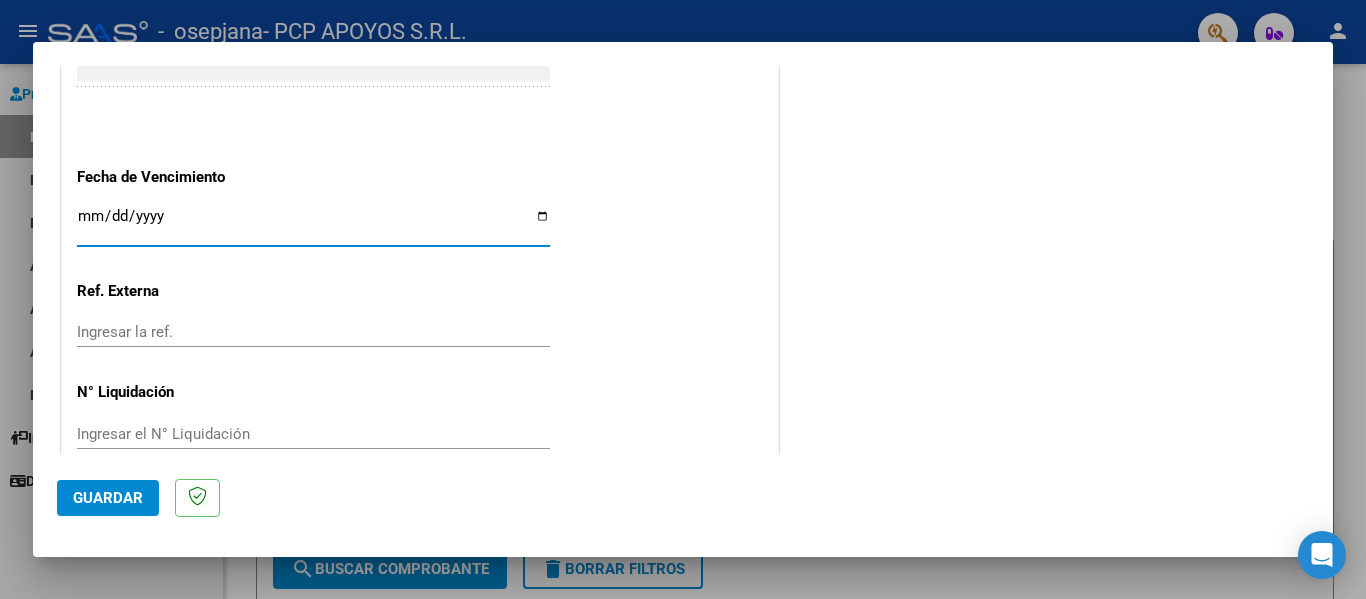 click on "Ingresar la fecha" at bounding box center [313, 224] 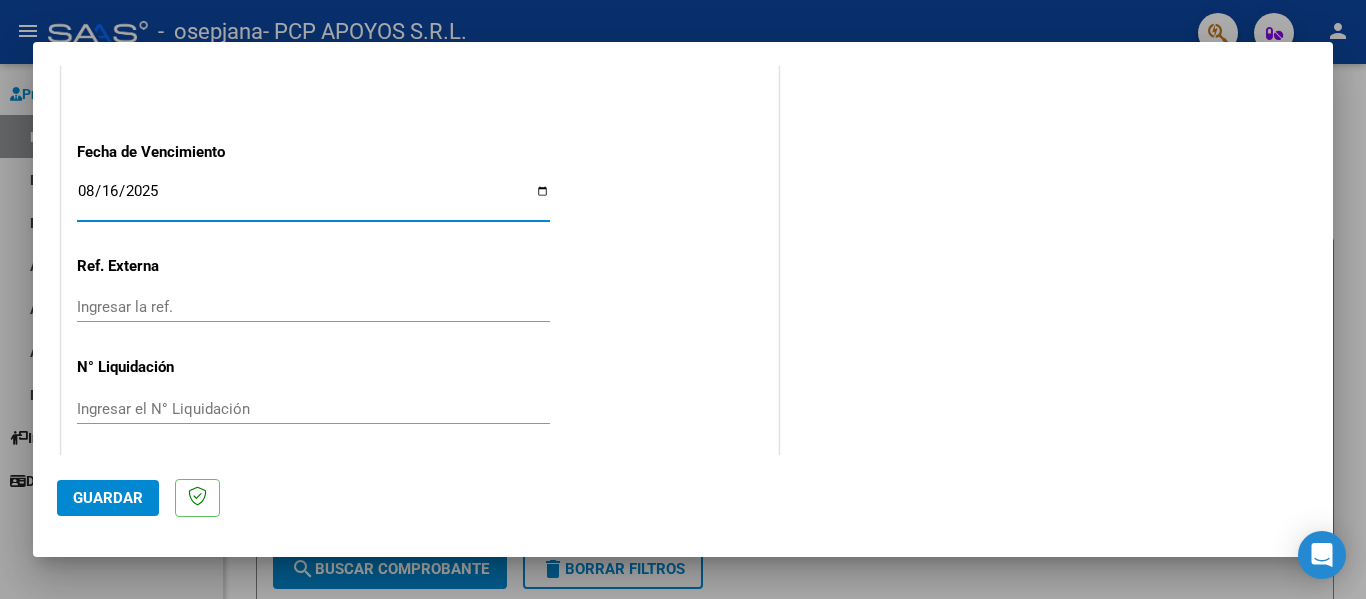 scroll, scrollTop: 1132, scrollLeft: 0, axis: vertical 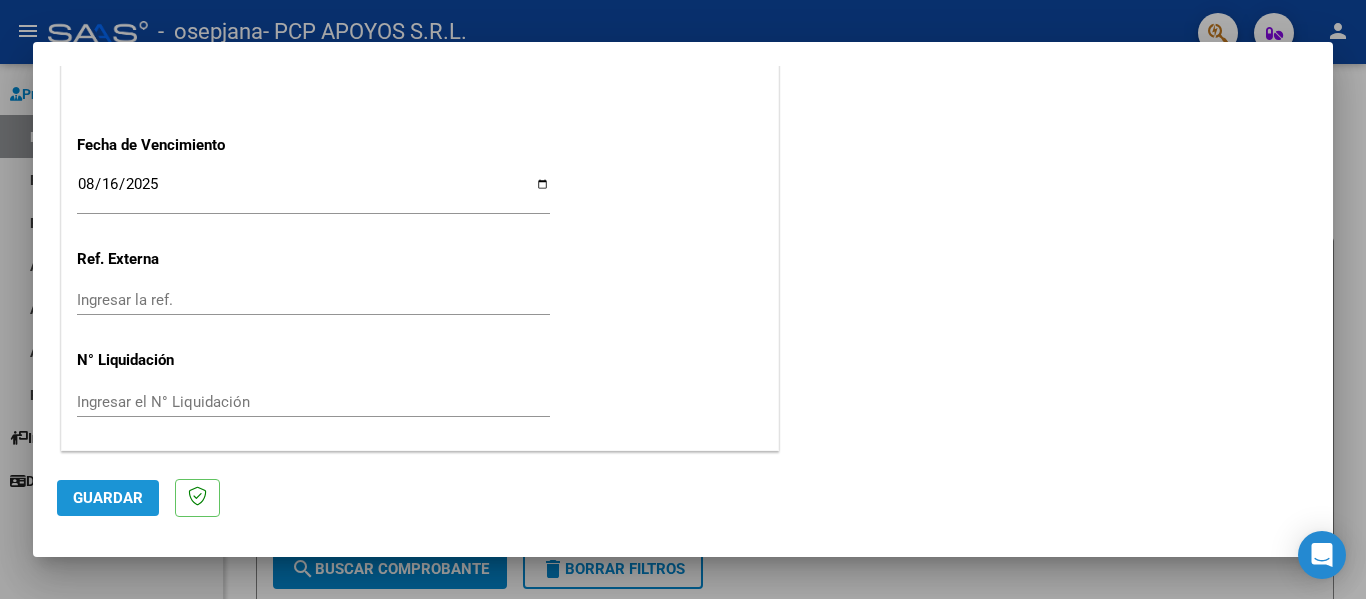 click on "Guardar" 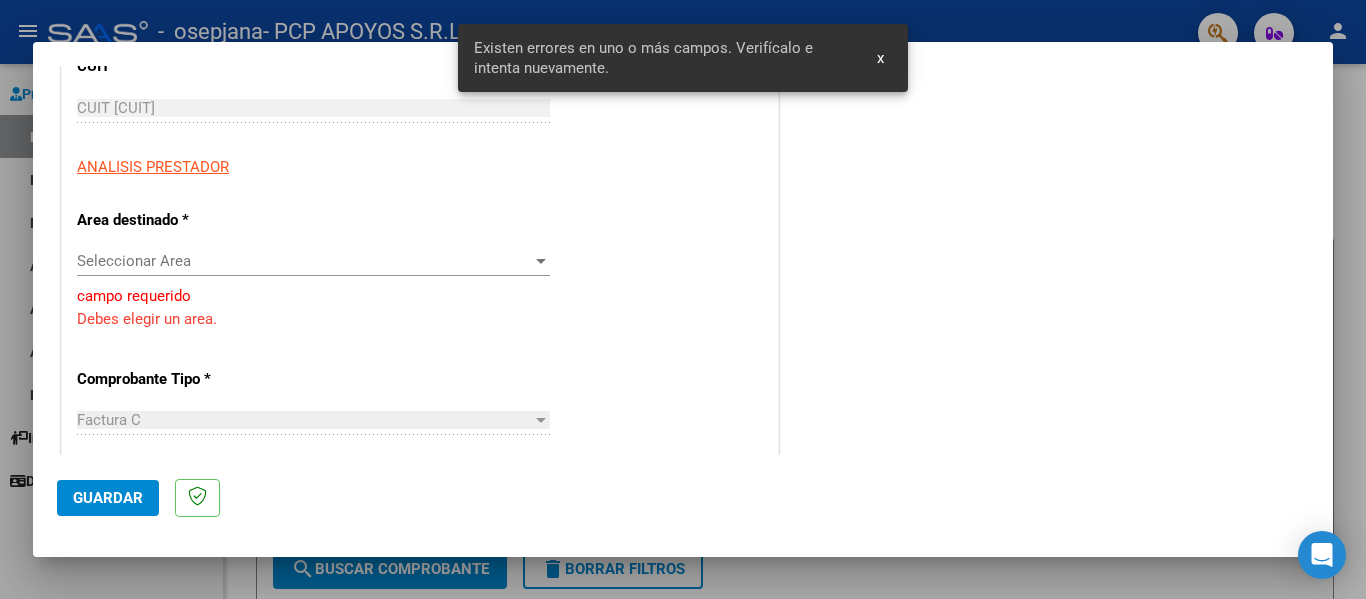 scroll, scrollTop: 283, scrollLeft: 0, axis: vertical 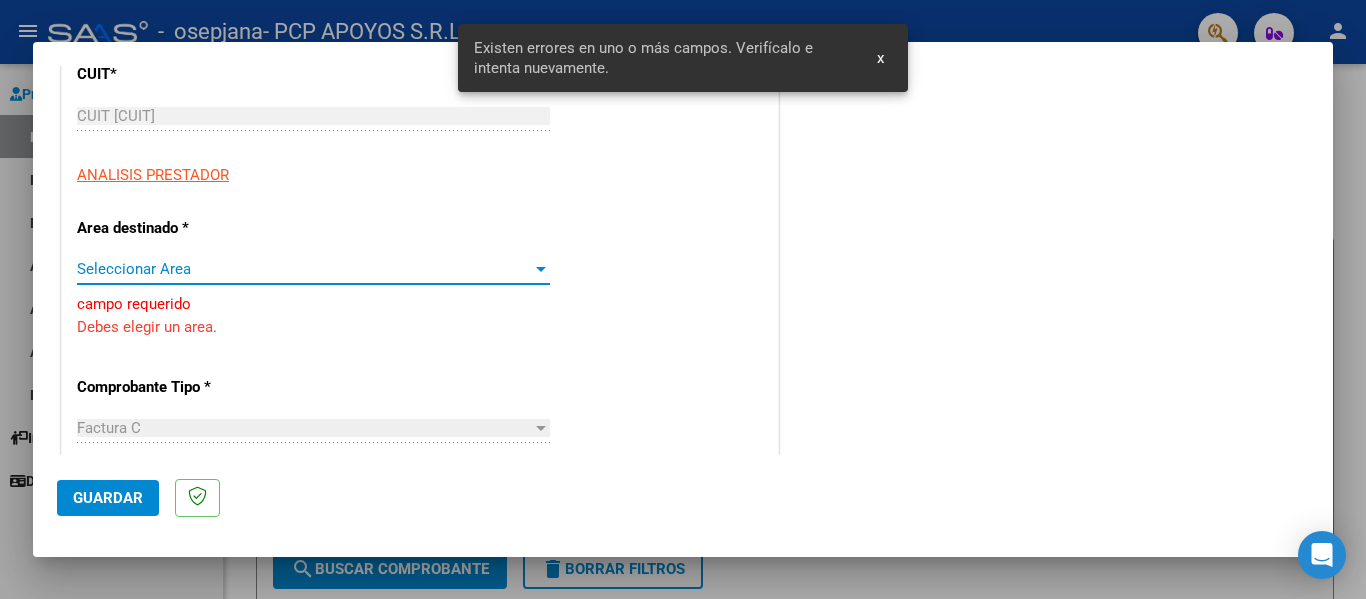 click at bounding box center [541, 269] 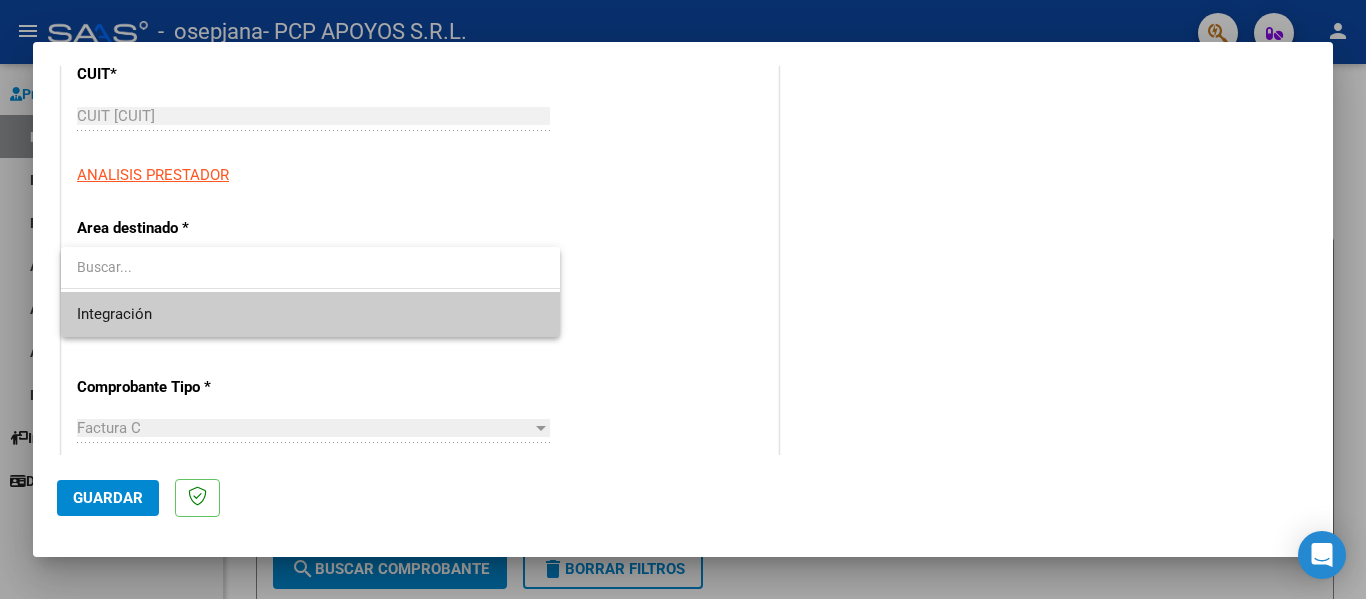 click on "Integración" at bounding box center [310, 314] 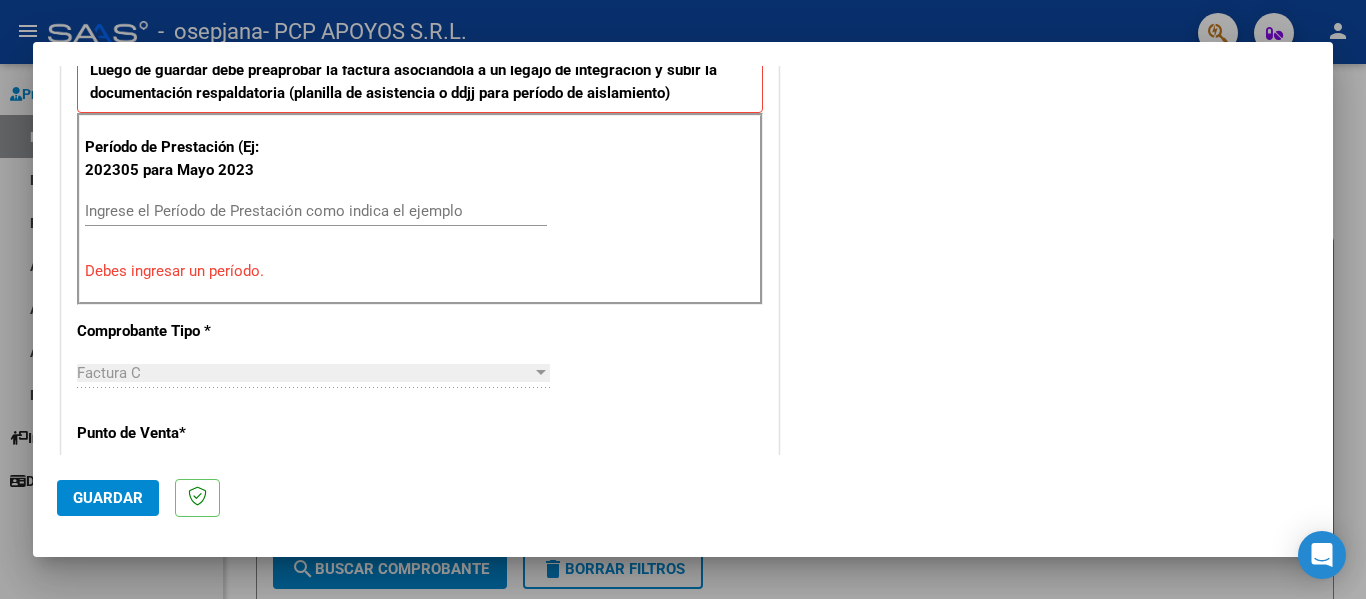 scroll, scrollTop: 500, scrollLeft: 0, axis: vertical 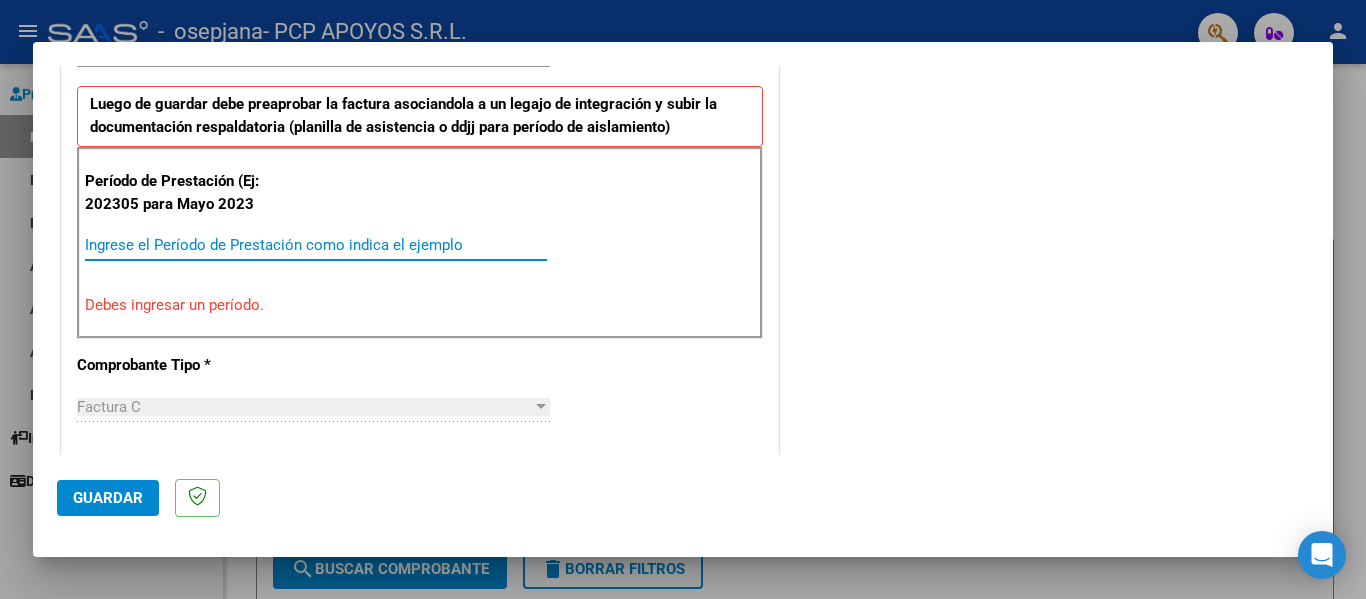 click on "Ingrese el Período de Prestación como indica el ejemplo" at bounding box center [316, 245] 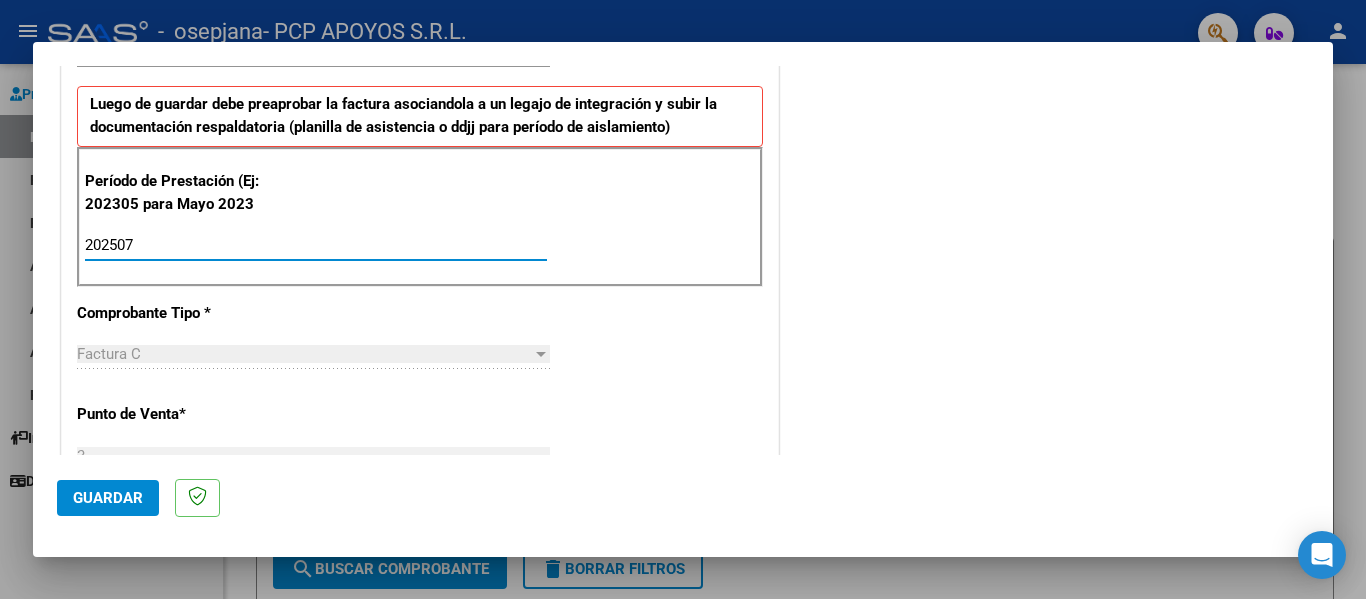 type on "202507" 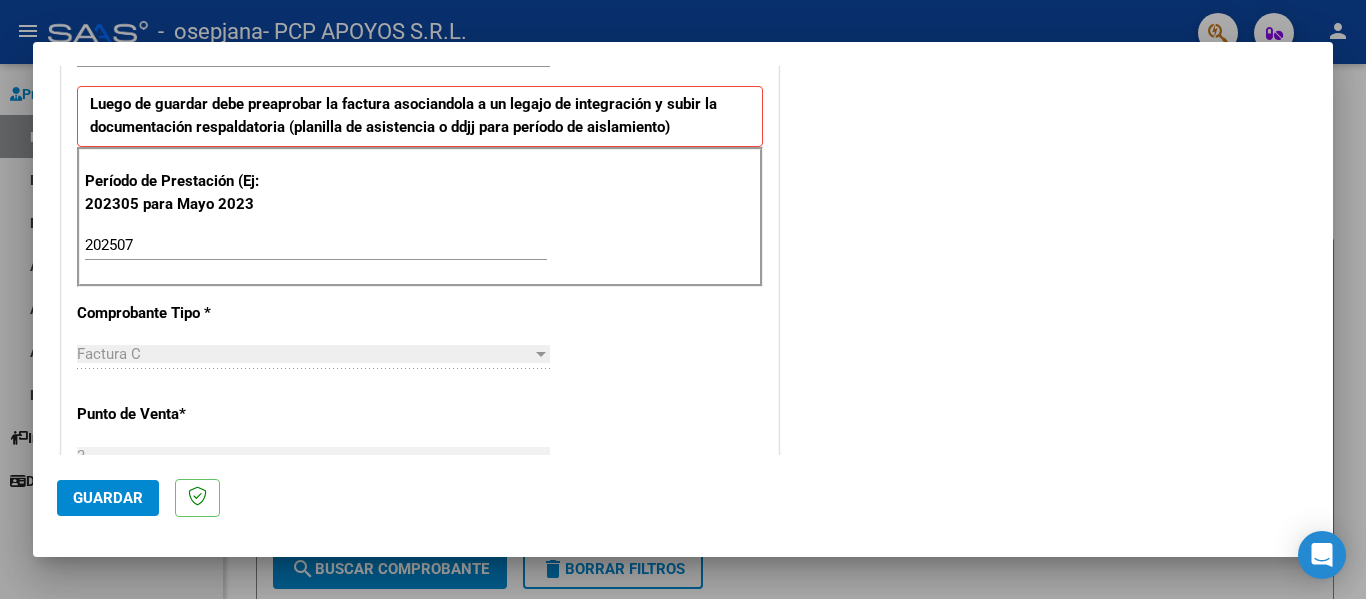 click on "CUIT * [CUIT] Ingresar CUIT ANALISIS PRESTADOR Area destinado * Integración Seleccionar Area Luego de guardar debe preaprobar la factura asociandola a un legajo de integración y subir la documentación respaldatoria (planilla de asistencia o ddjj para período de aislamiento) Período de Prestación (Ej: 202305 para Mayo 2023 [PERIOD] Ingrese el Período de Prestación como indica el ejemplo Comprobante Tipo * Factura C Seleccionar Tipo Punto de Venta * 3 Ingresar el Nro. Número * 1116 Ingresar el Nro. Monto * $ 573.313,86 Ingresar el monto Fecha del Cpbt. * [DATE] Ingresar la fecha CAE / CAEA (no ingrese CAI) [CAE] Ingresar el CAE o CAEA (no ingrese CAI) Fecha de Vencimiento [DATE] Ingresar la fecha Ref. Externa Ingresar la ref. N° Liquidación Ingresar el N° Liquidación" at bounding box center [420, 549] 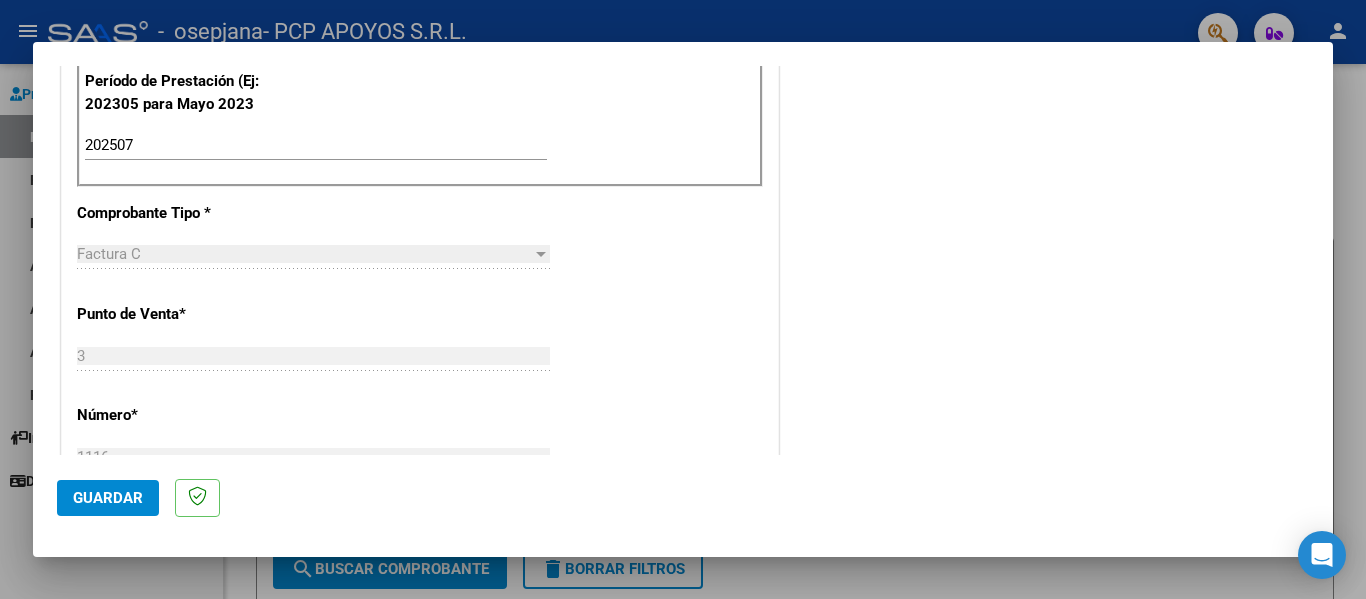 scroll, scrollTop: 800, scrollLeft: 0, axis: vertical 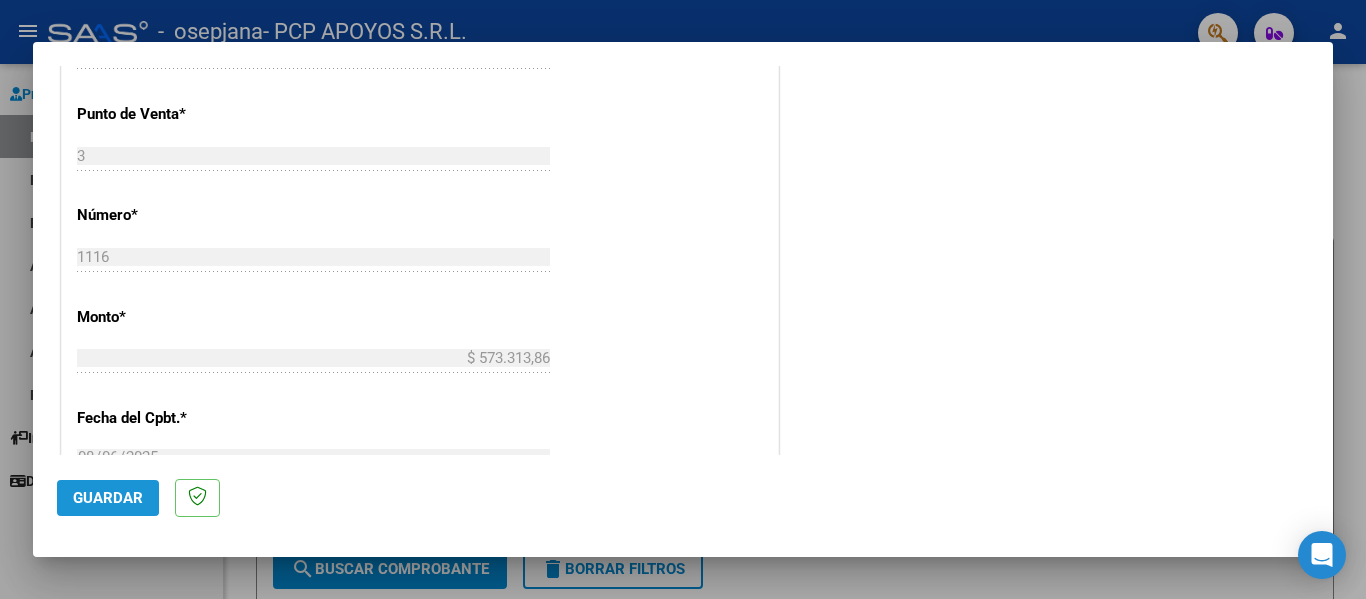 click on "Guardar" 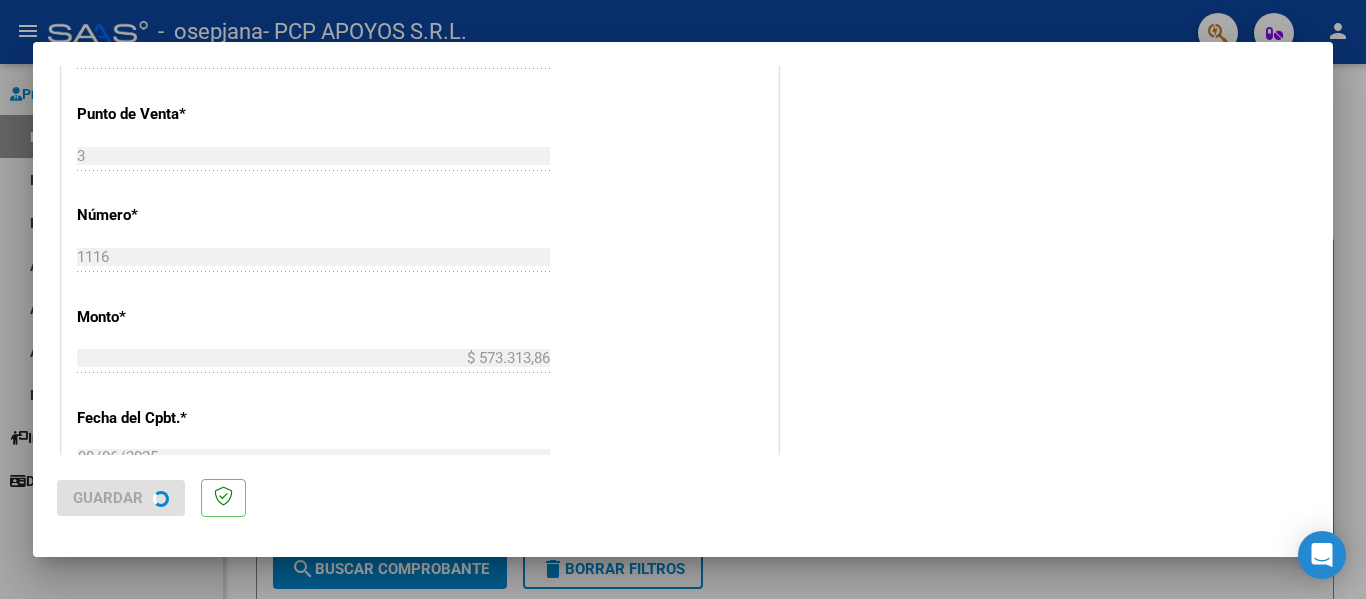 scroll, scrollTop: 0, scrollLeft: 0, axis: both 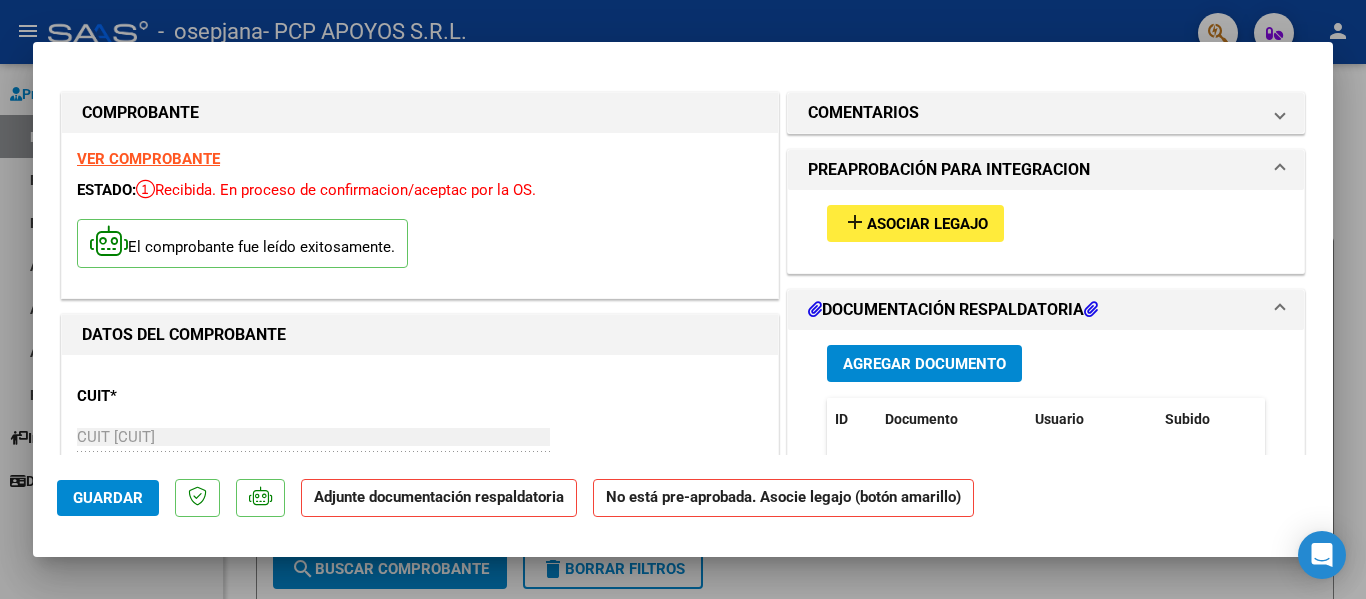 click on "Asociar Legajo" at bounding box center (927, 224) 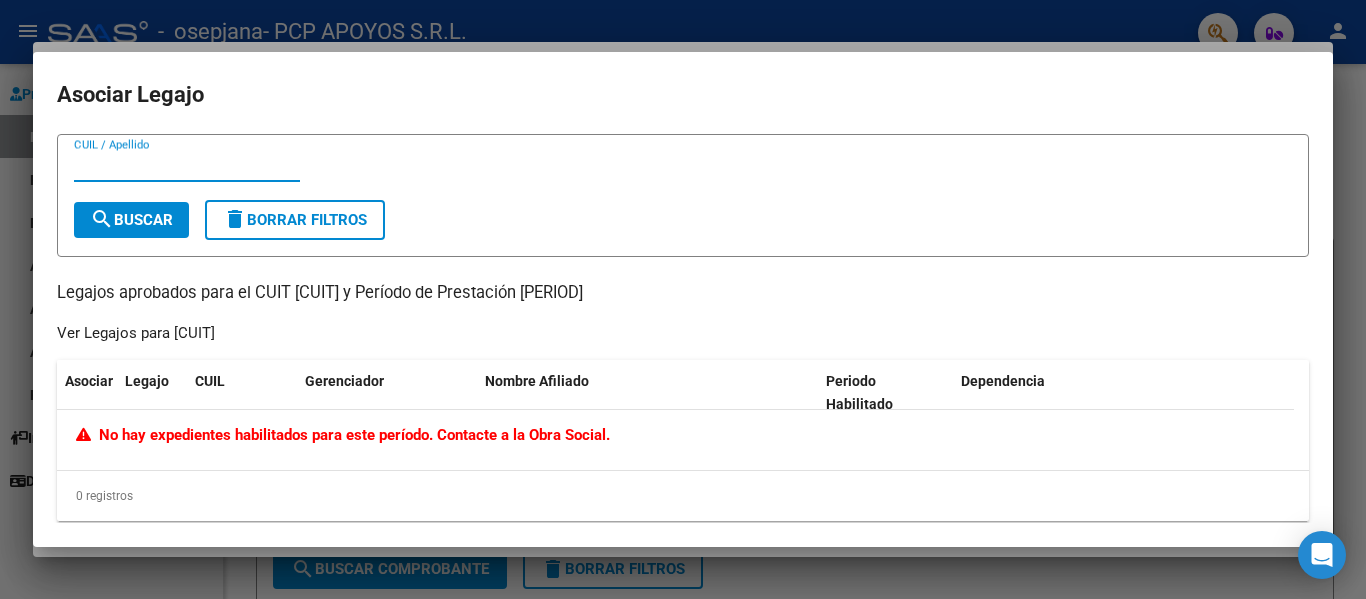 click on "CUIL / Apellido" at bounding box center (187, 166) 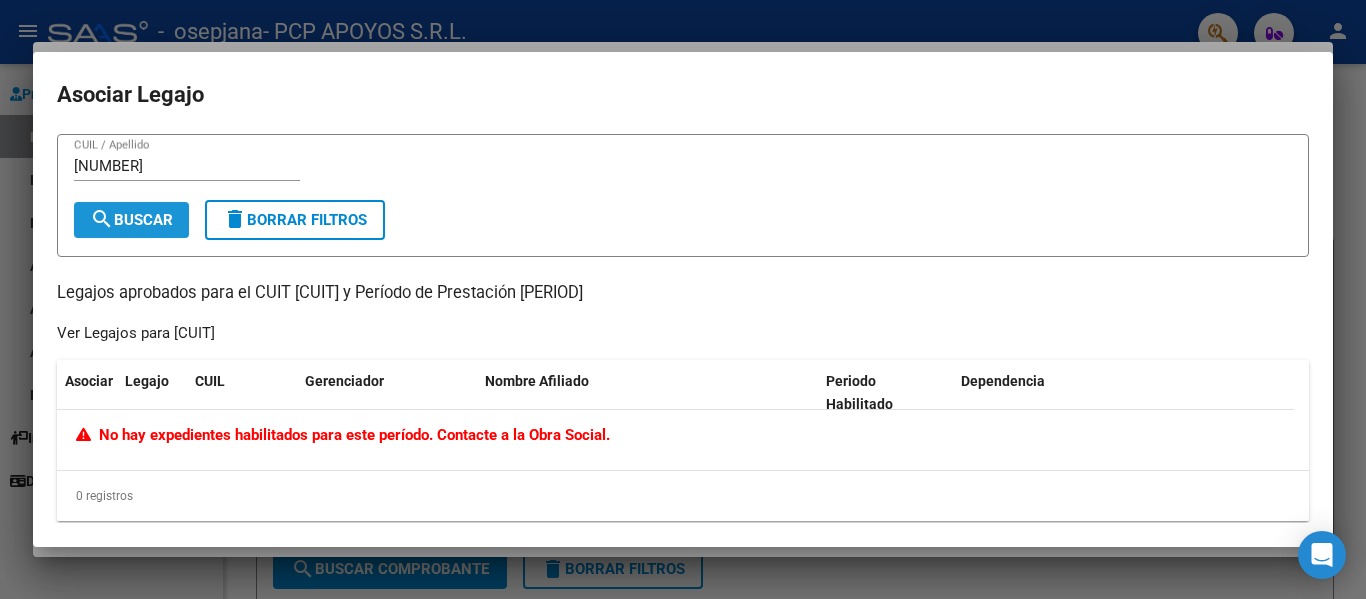 click on "search  Buscar" at bounding box center (131, 220) 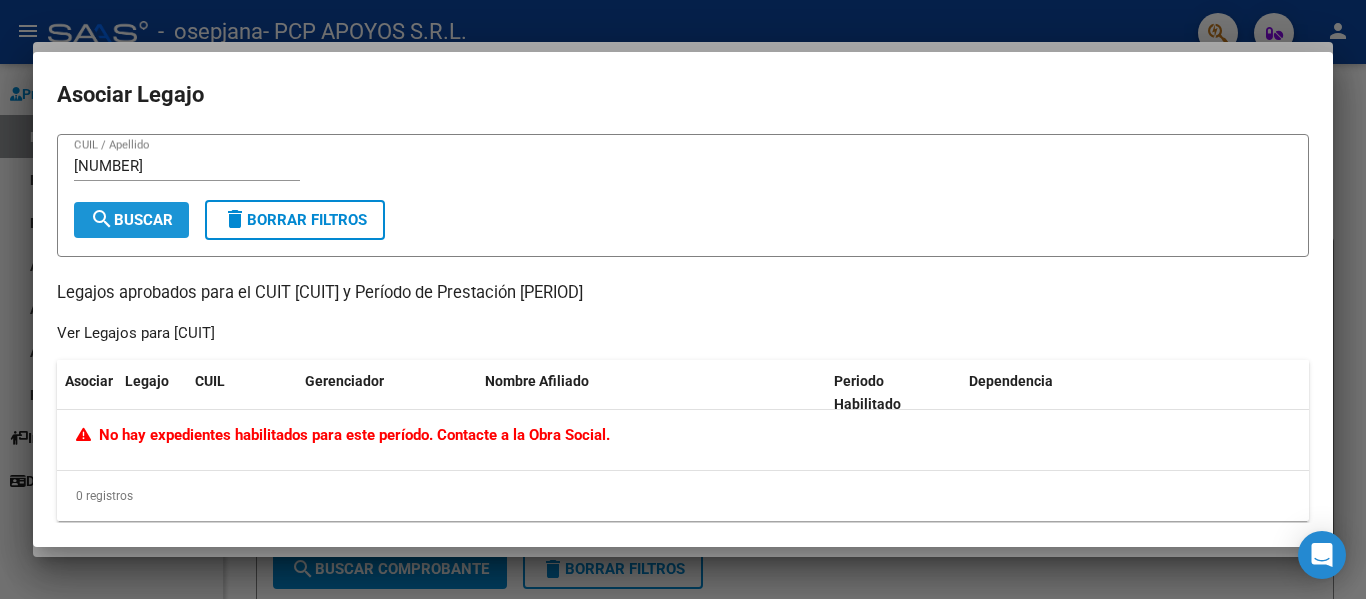 click on "search  Buscar" at bounding box center [131, 220] 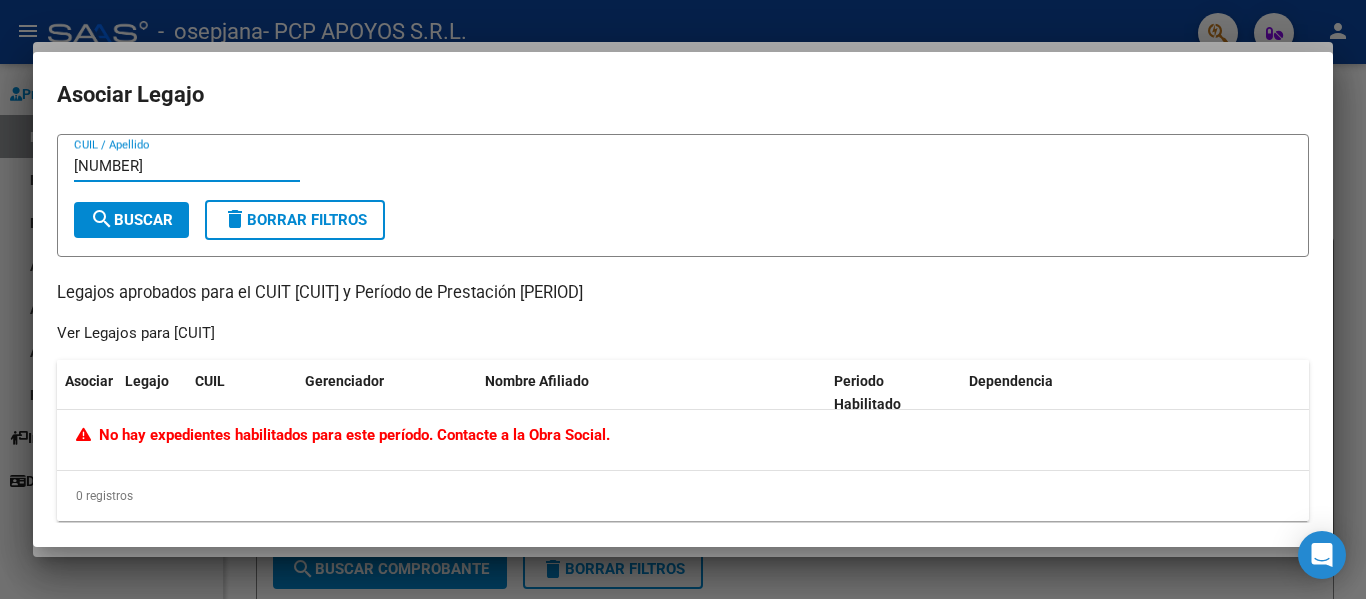click on "[NUMBER]" at bounding box center [187, 166] 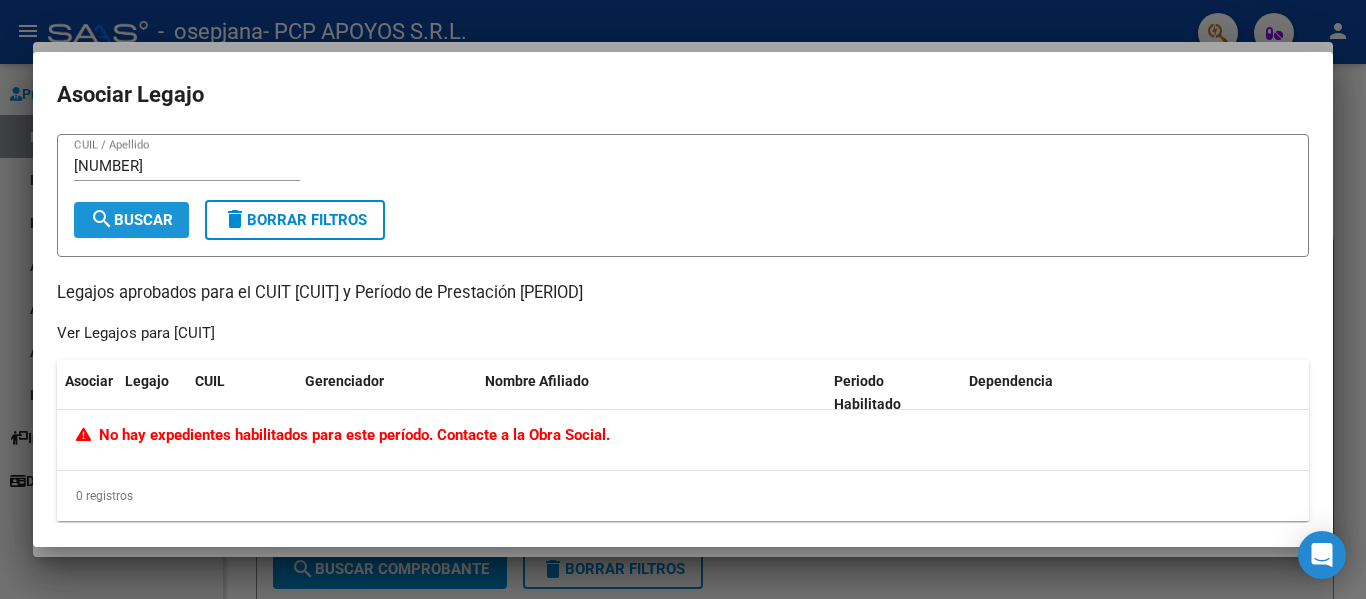 click on "search  Buscar" at bounding box center (131, 220) 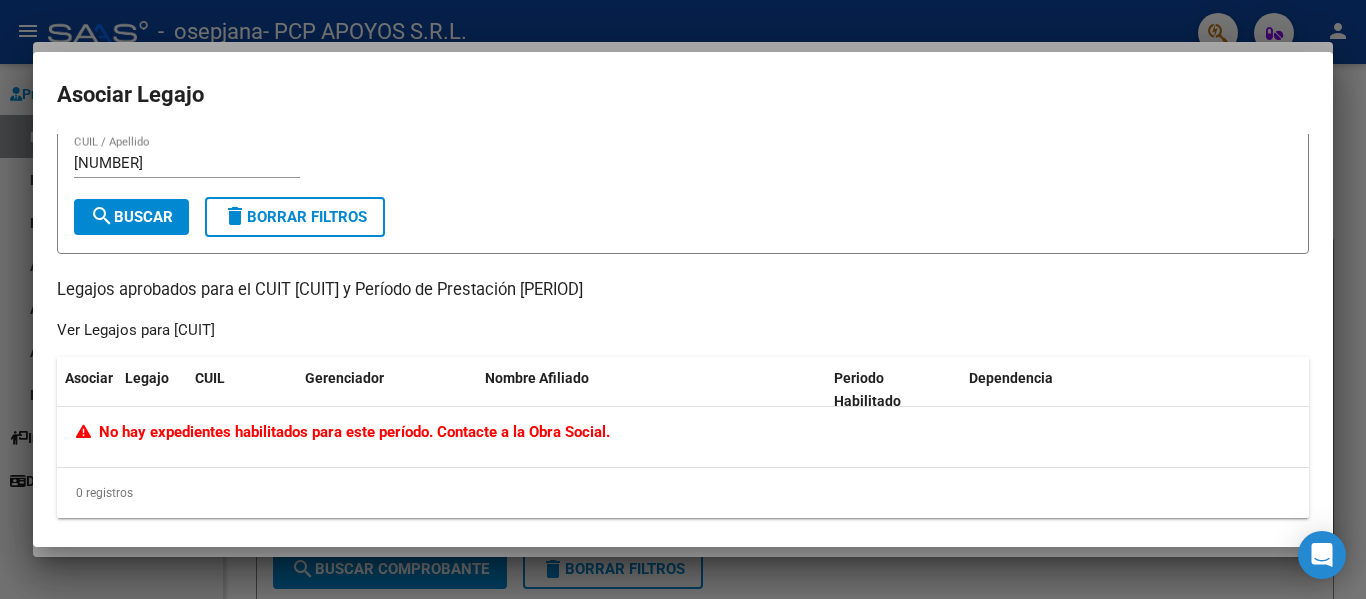scroll, scrollTop: 0, scrollLeft: 0, axis: both 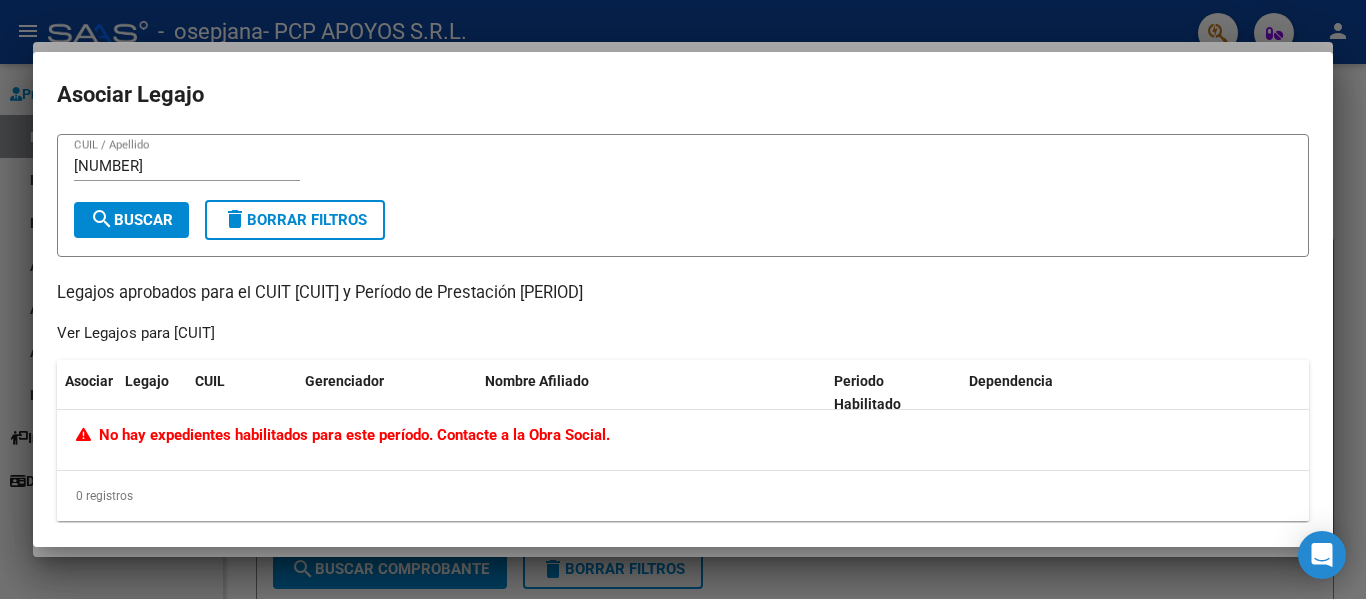 click on "delete  Borrar Filtros" at bounding box center (295, 220) 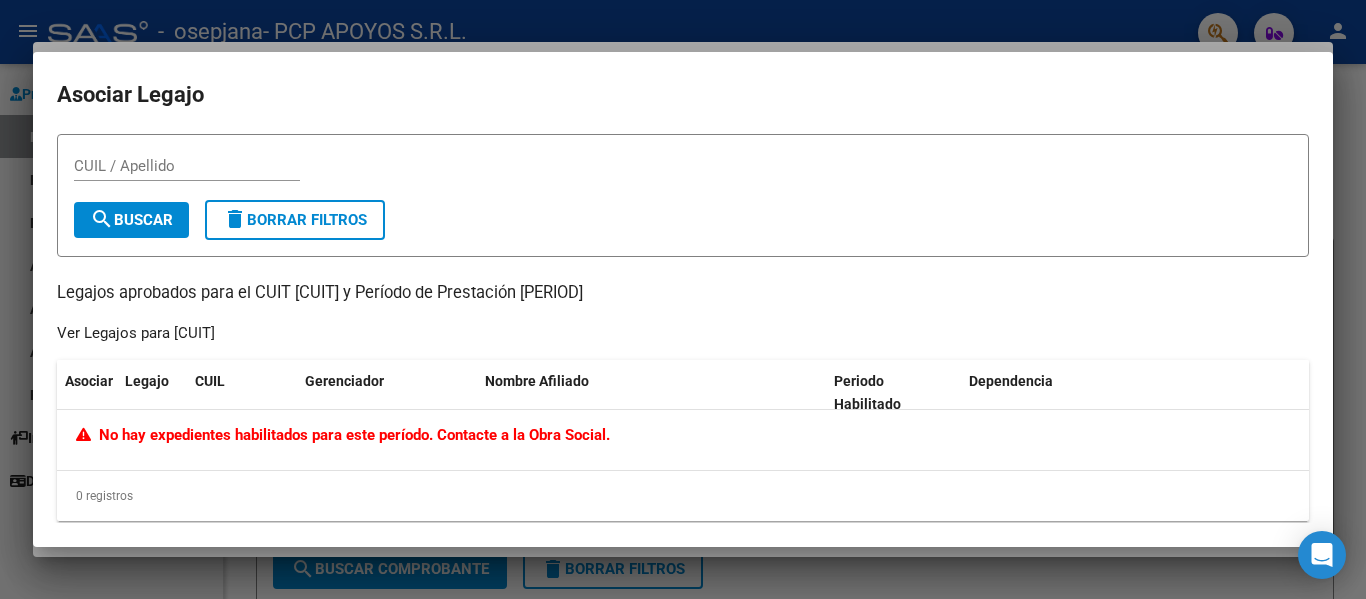 click at bounding box center (683, 299) 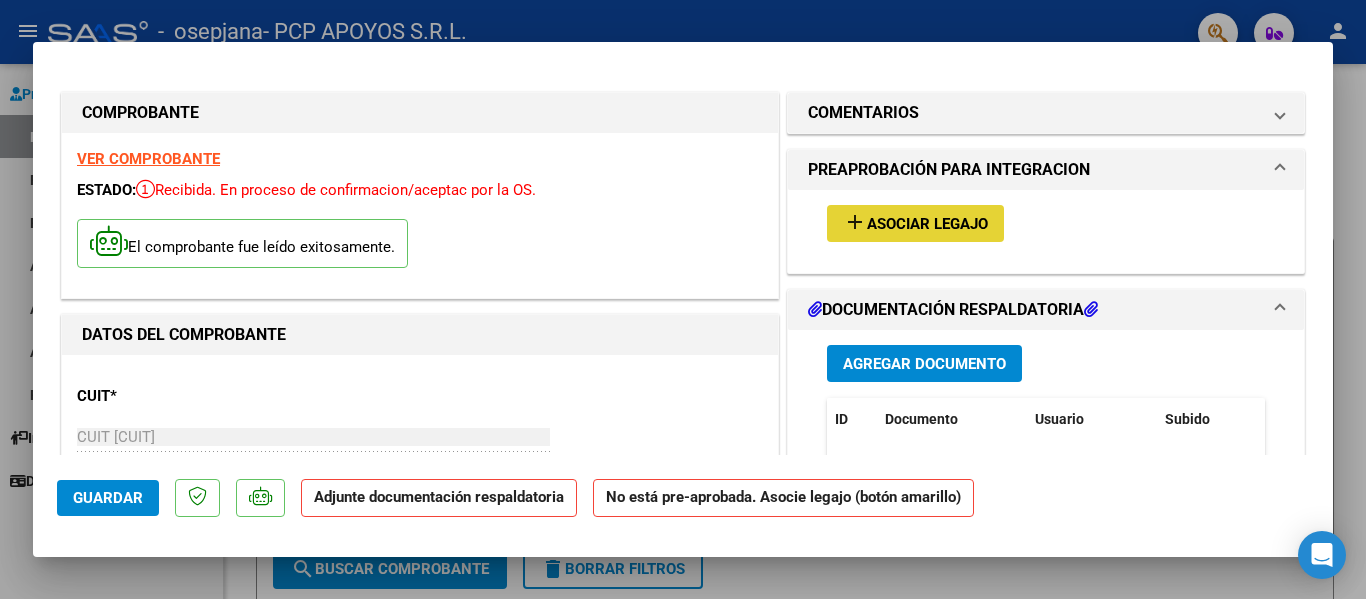 click on "Asociar Legajo" at bounding box center [927, 224] 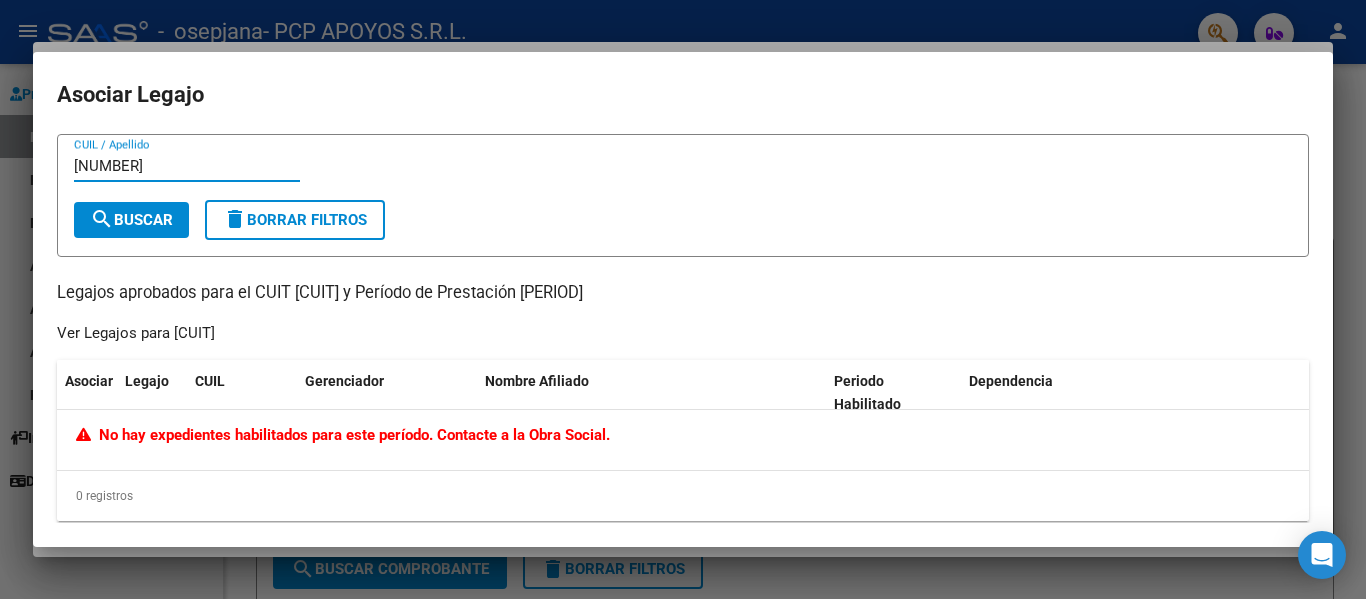 type on "[NUMBER]" 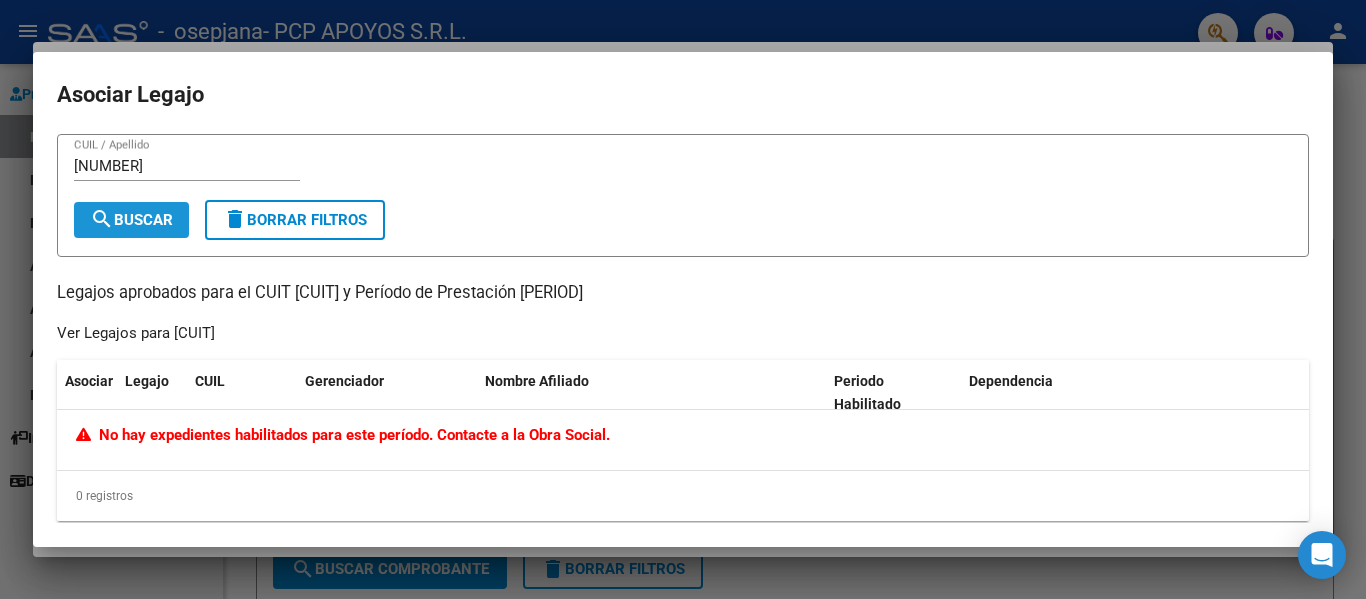 click on "search  Buscar" at bounding box center (131, 220) 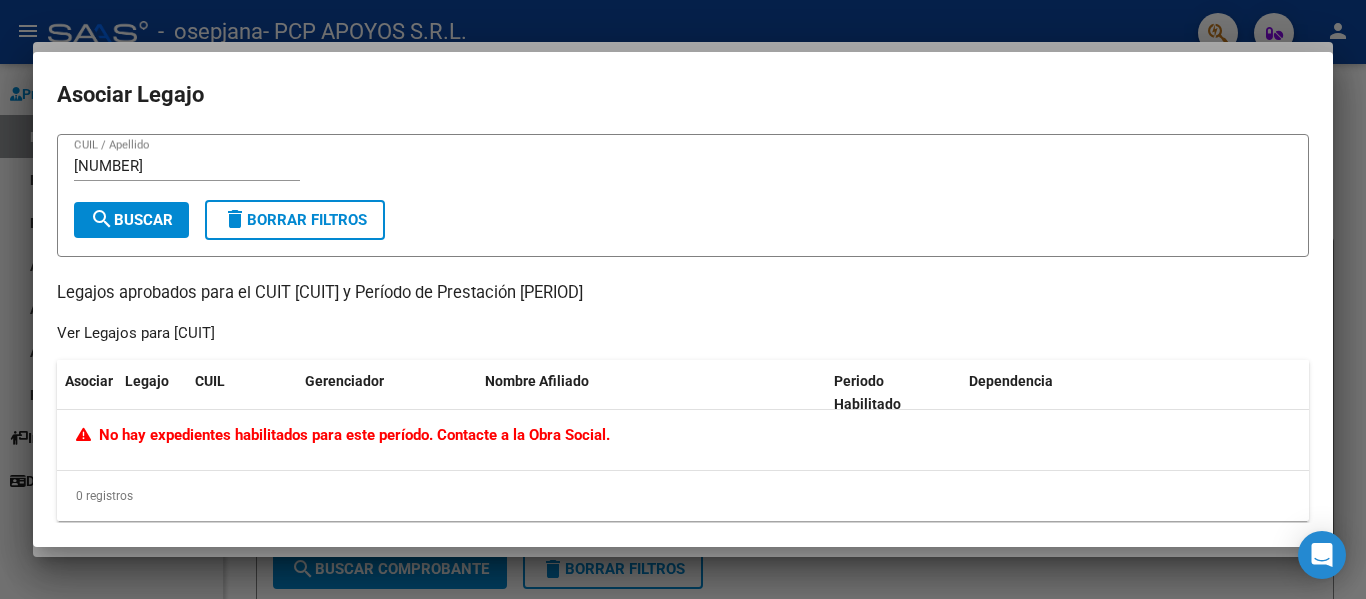 click at bounding box center (683, 299) 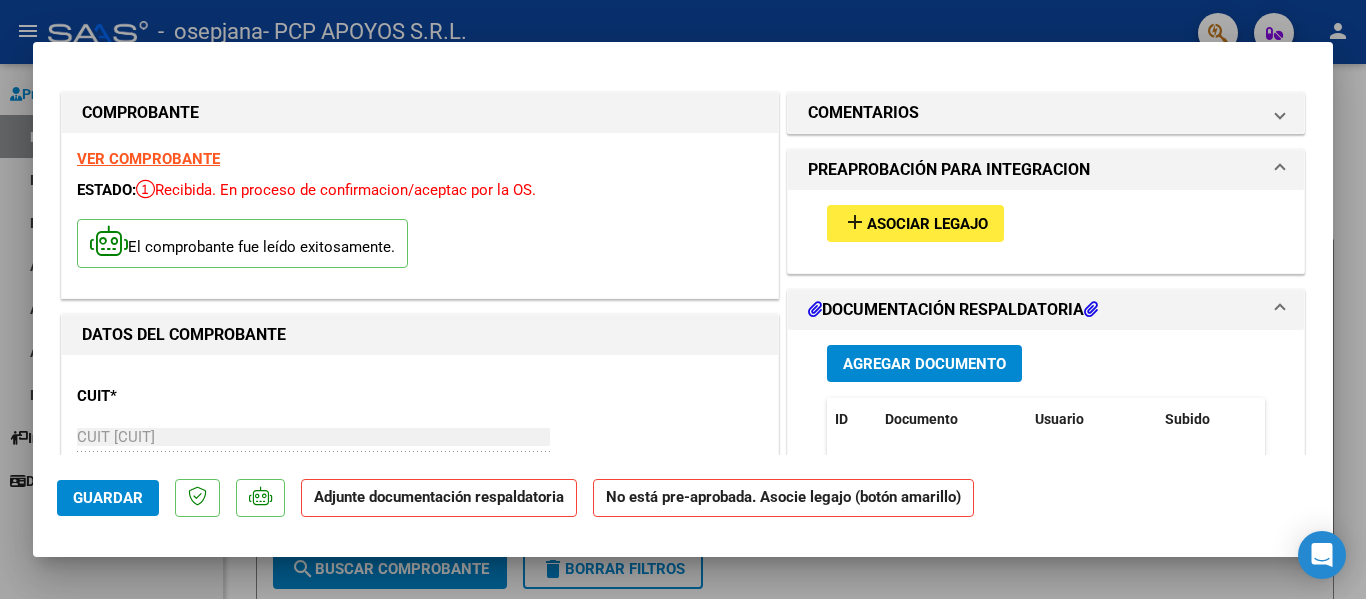click at bounding box center [683, 299] 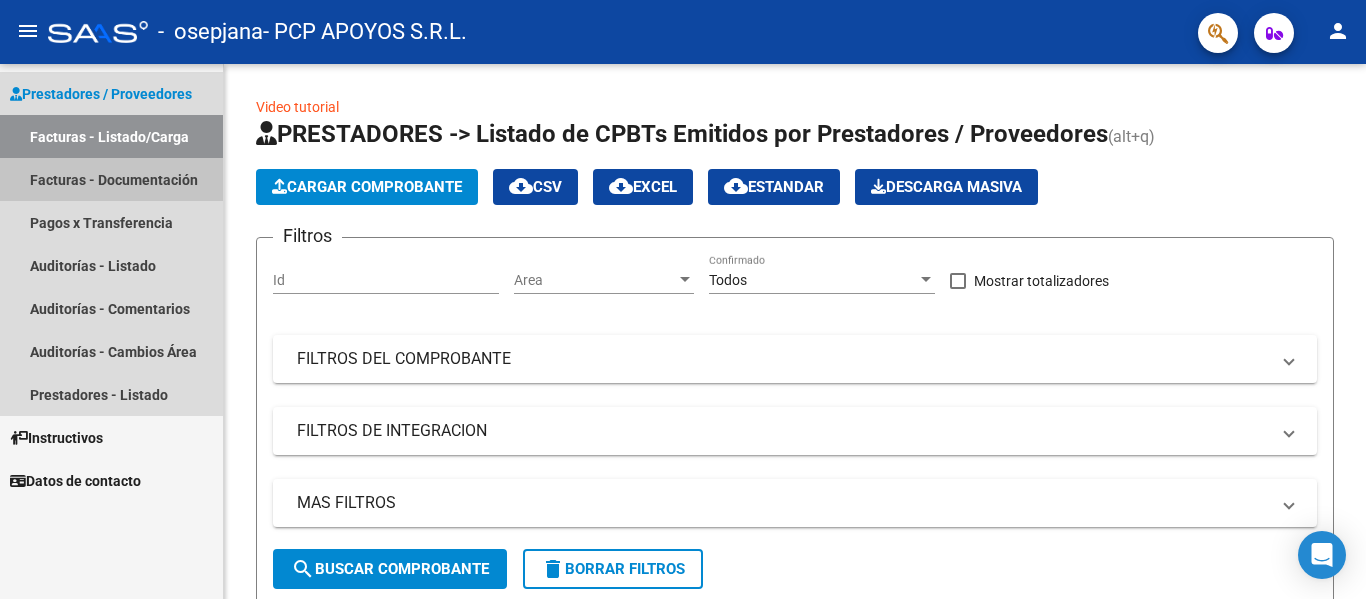 click on "Facturas - Documentación" at bounding box center (111, 179) 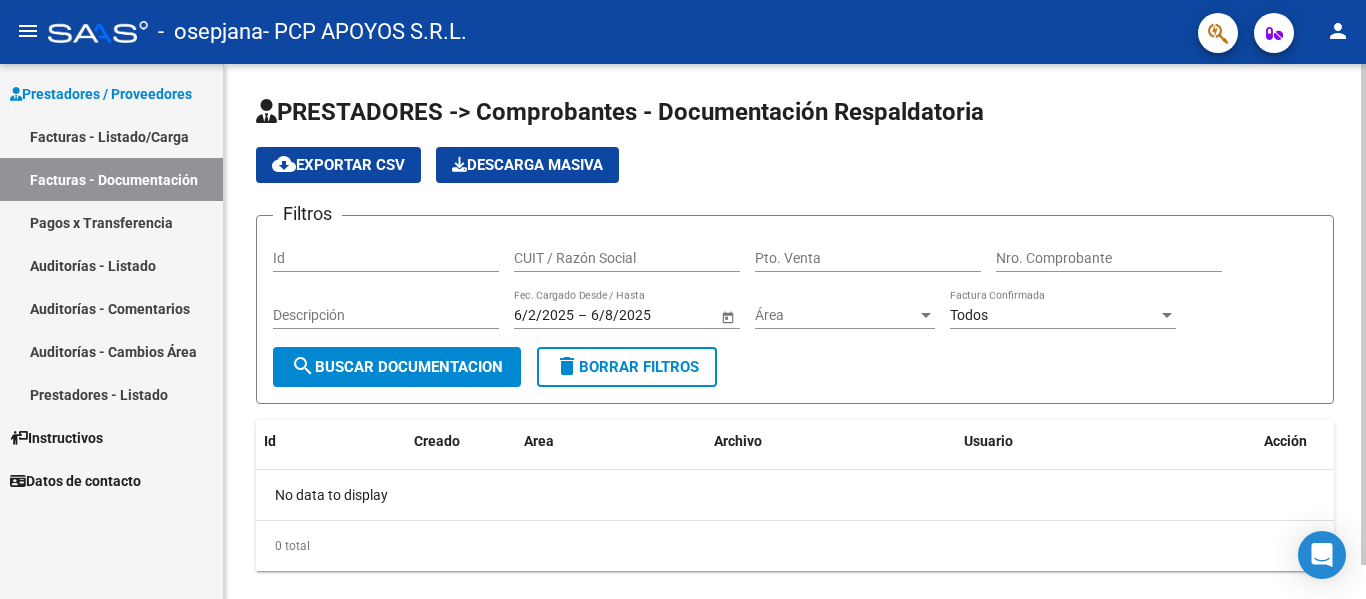 click on "search  Buscar Documentacion" 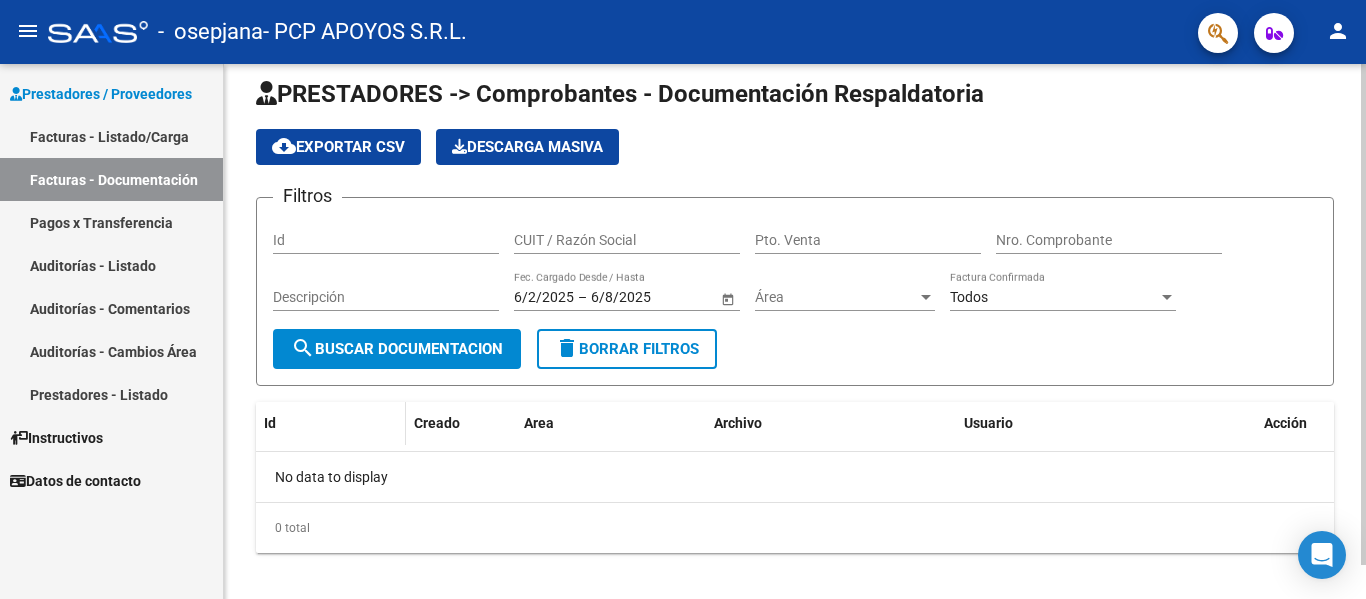 scroll, scrollTop: 36, scrollLeft: 0, axis: vertical 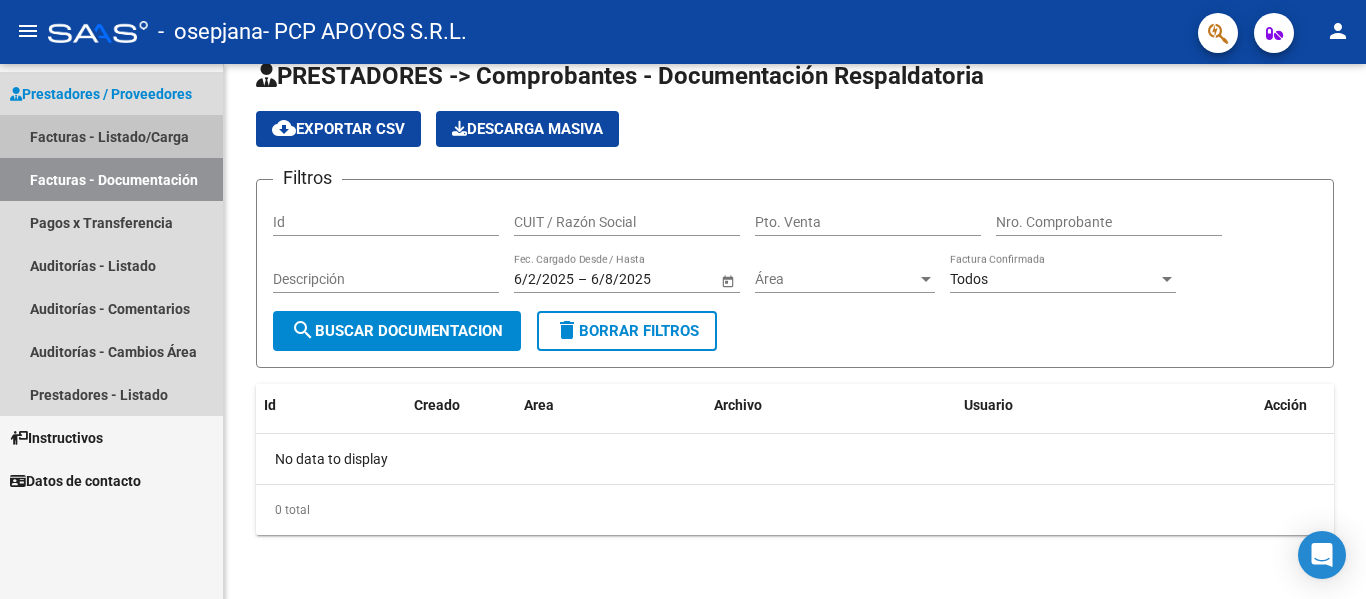 click on "Facturas - Listado/Carga" at bounding box center (111, 136) 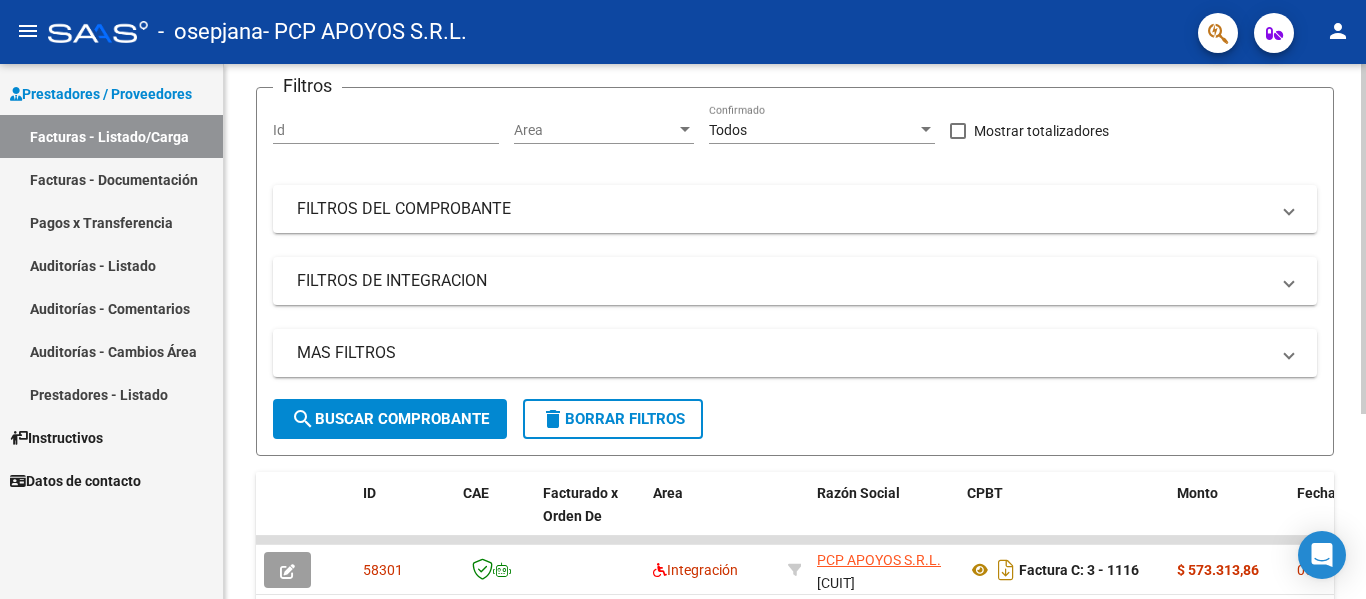 scroll, scrollTop: 283, scrollLeft: 0, axis: vertical 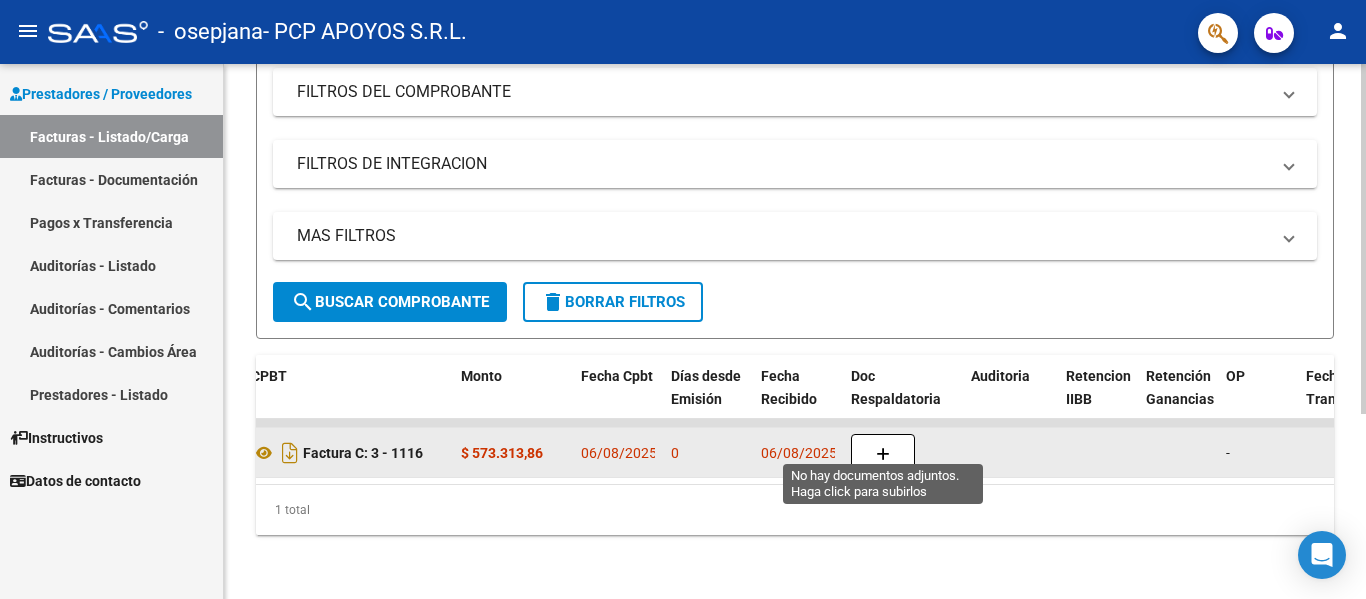 click 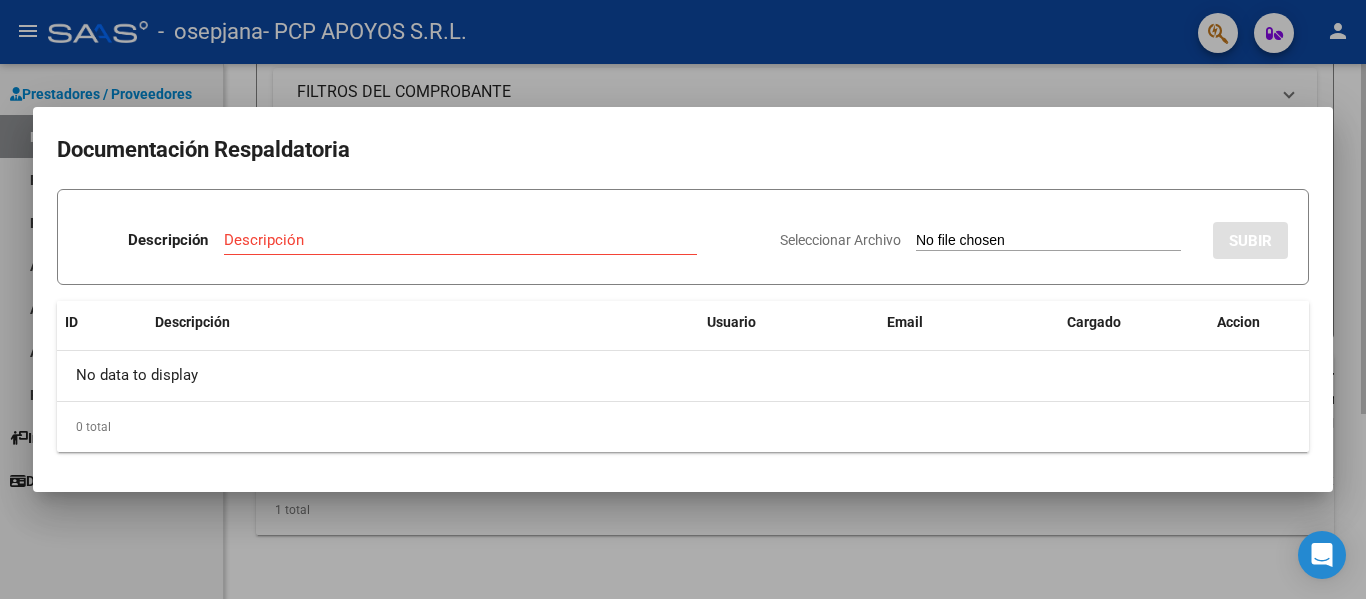 click at bounding box center [683, 299] 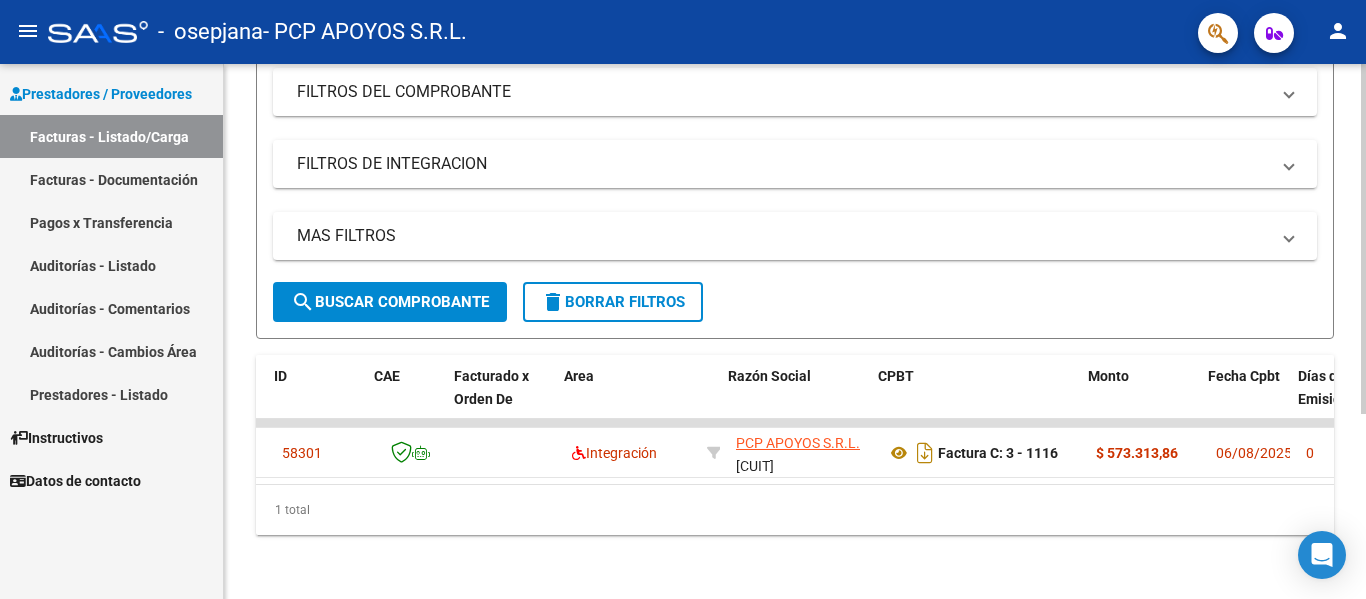 scroll, scrollTop: 0, scrollLeft: 0, axis: both 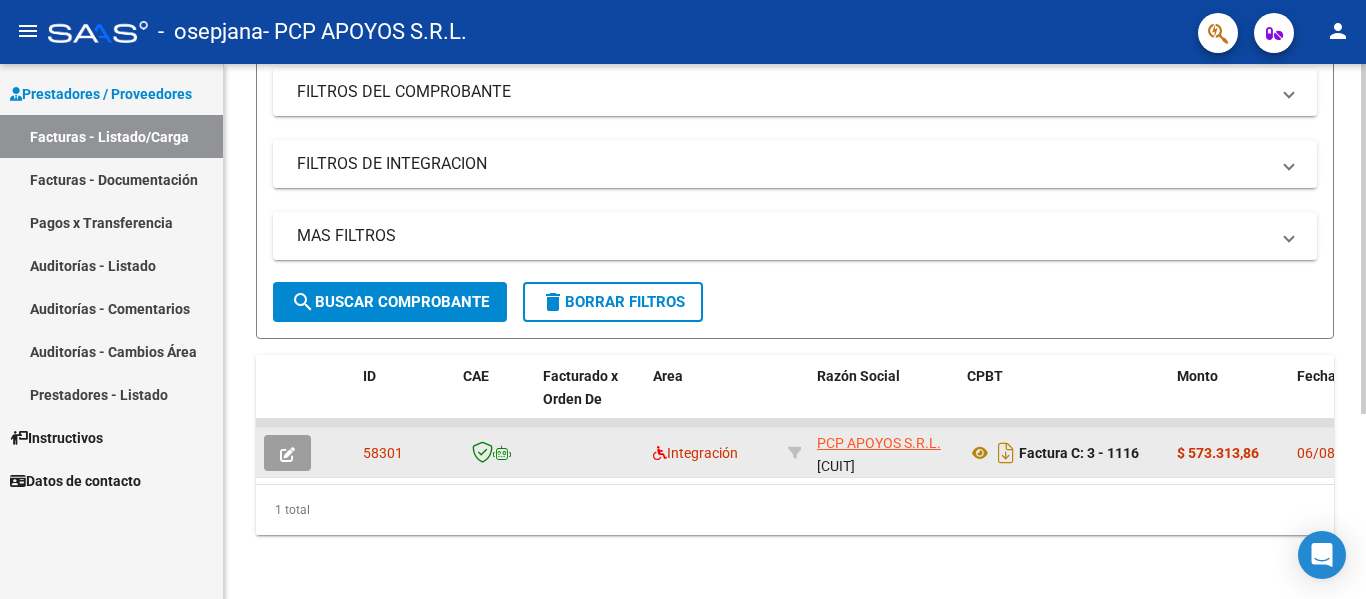 click 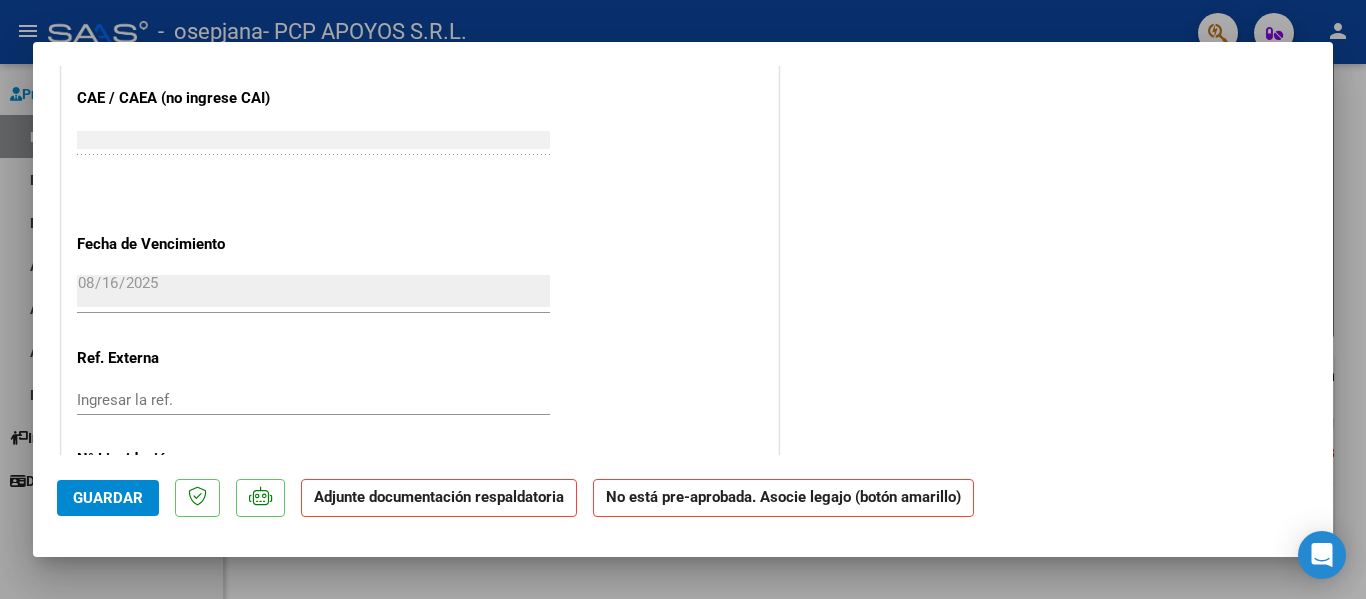 scroll, scrollTop: 1275, scrollLeft: 0, axis: vertical 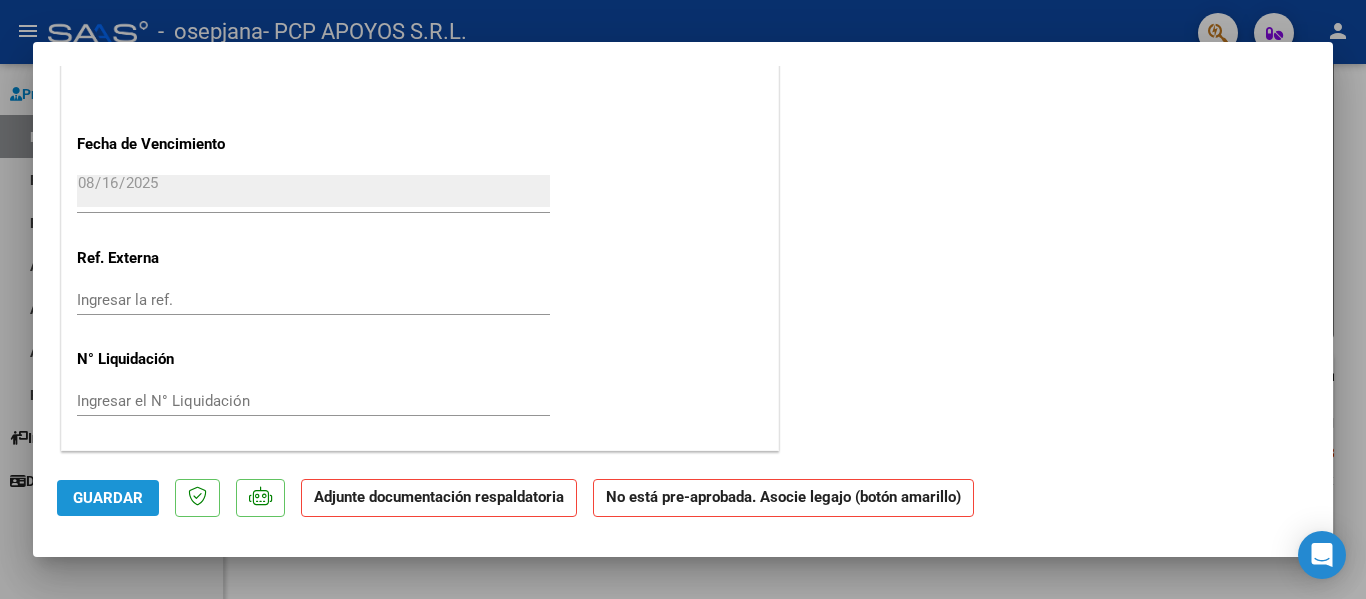 click on "Guardar" 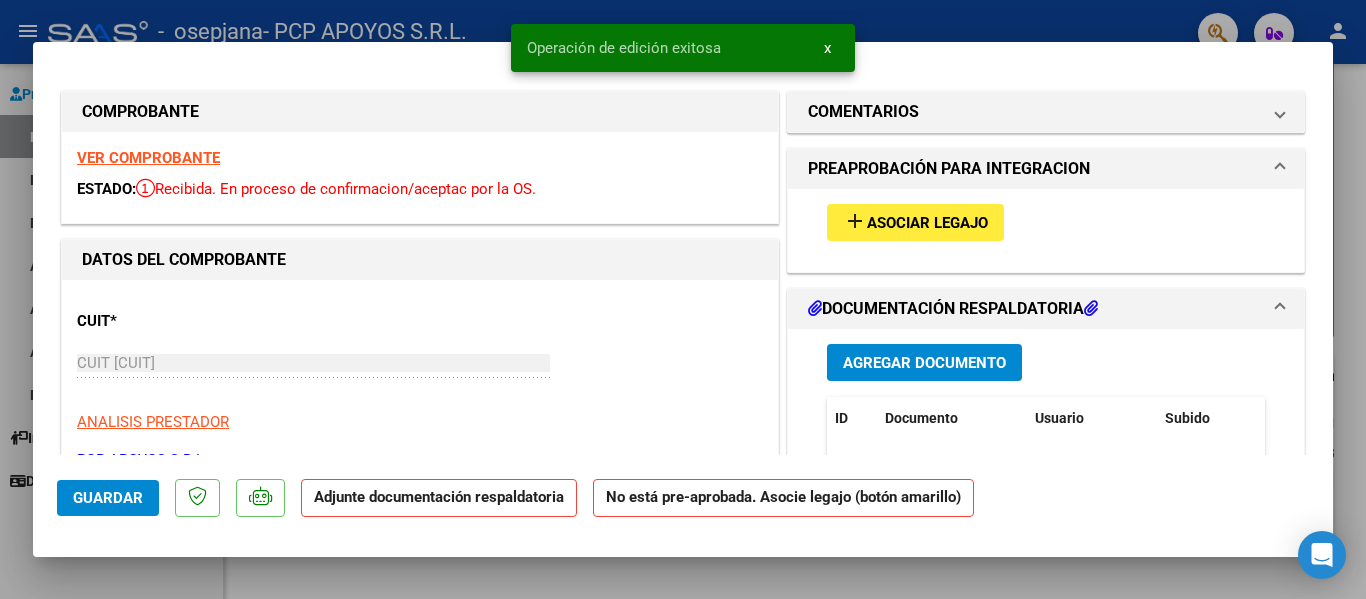 scroll, scrollTop: 0, scrollLeft: 0, axis: both 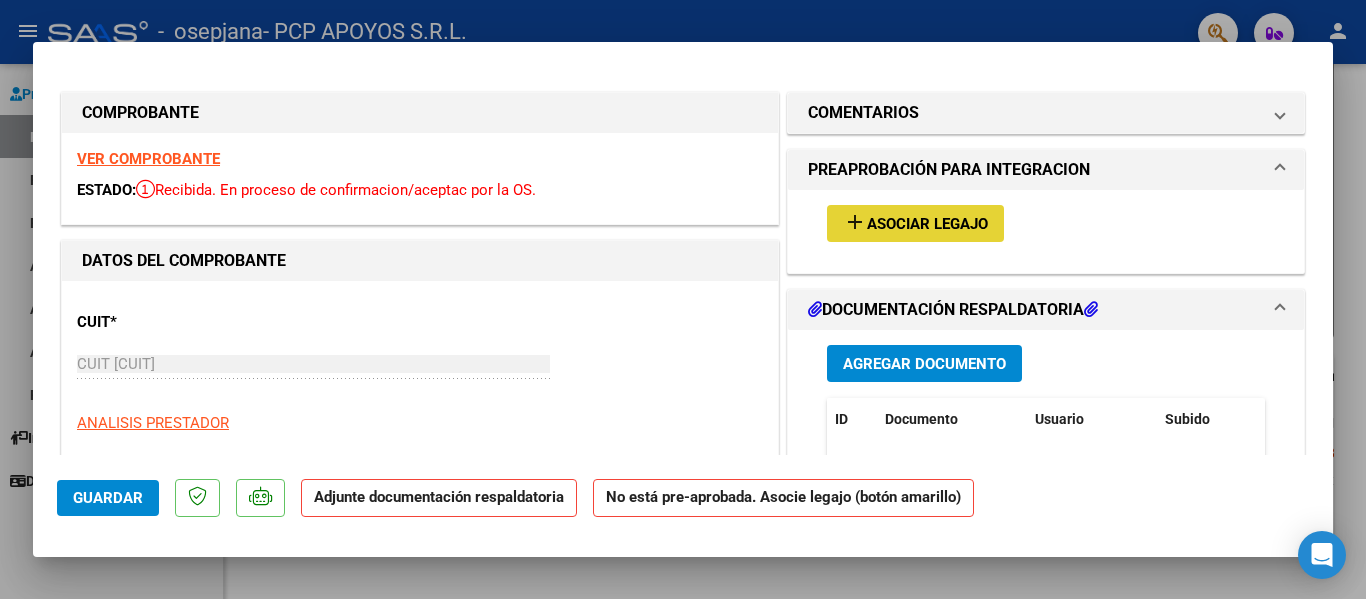 click on "Asociar Legajo" at bounding box center [927, 224] 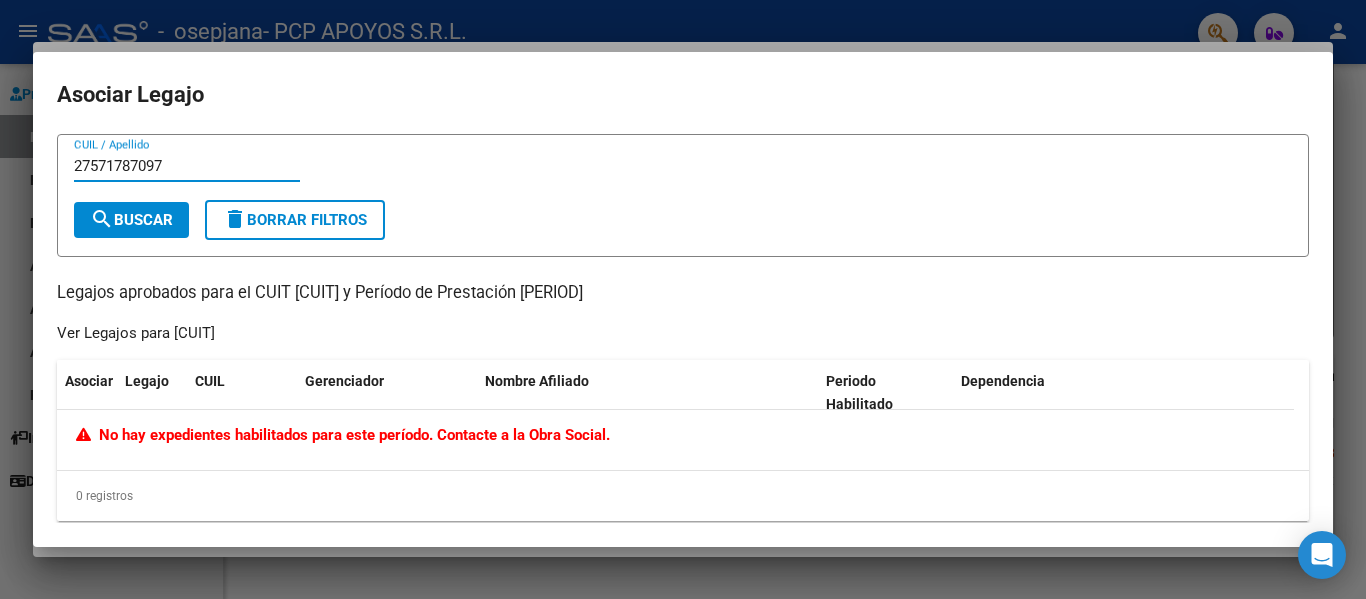 type on "27571787097" 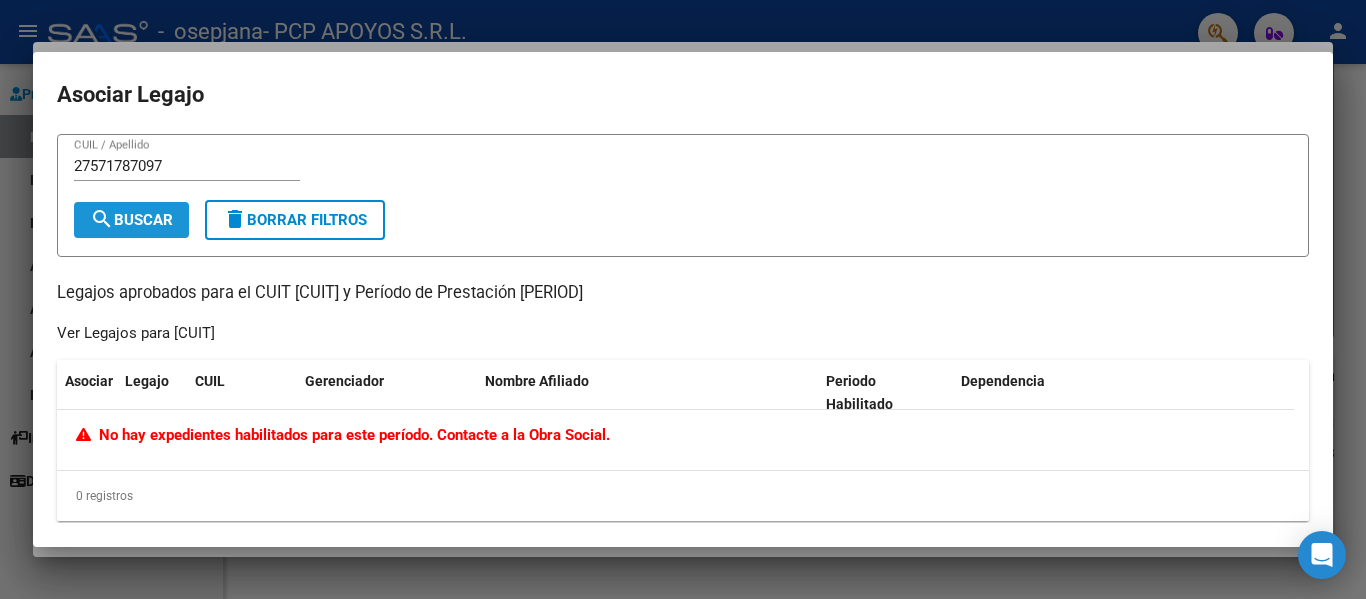 click on "search  Buscar" at bounding box center (131, 220) 